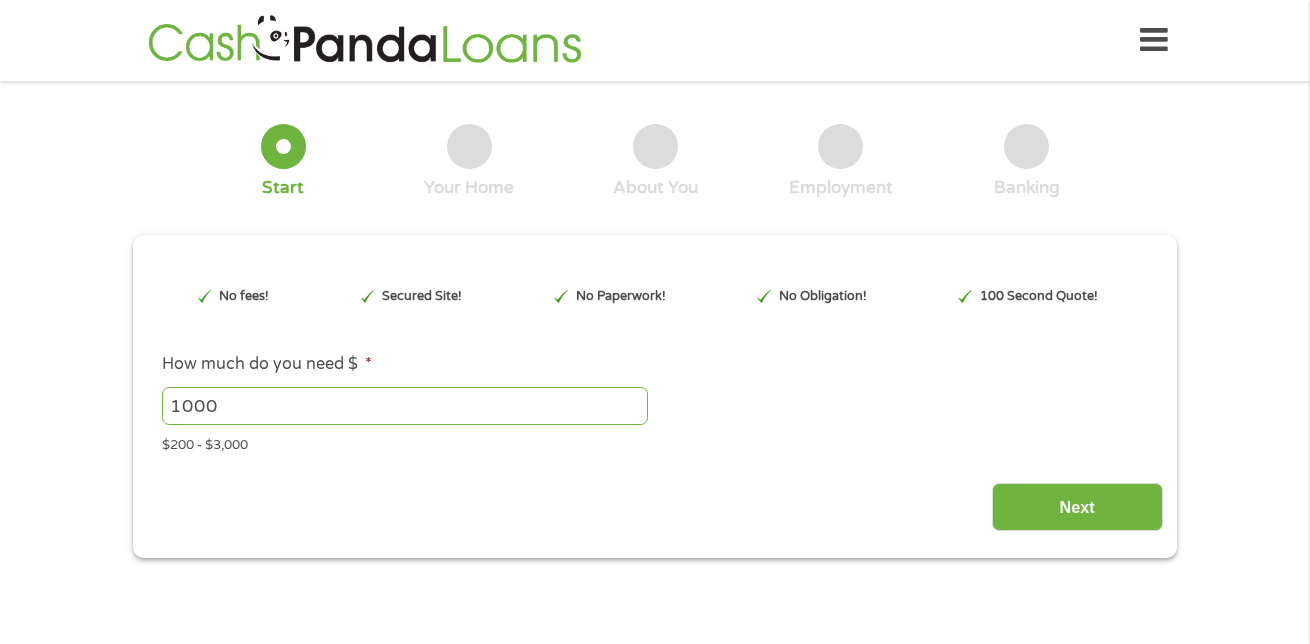 scroll, scrollTop: 0, scrollLeft: 0, axis: both 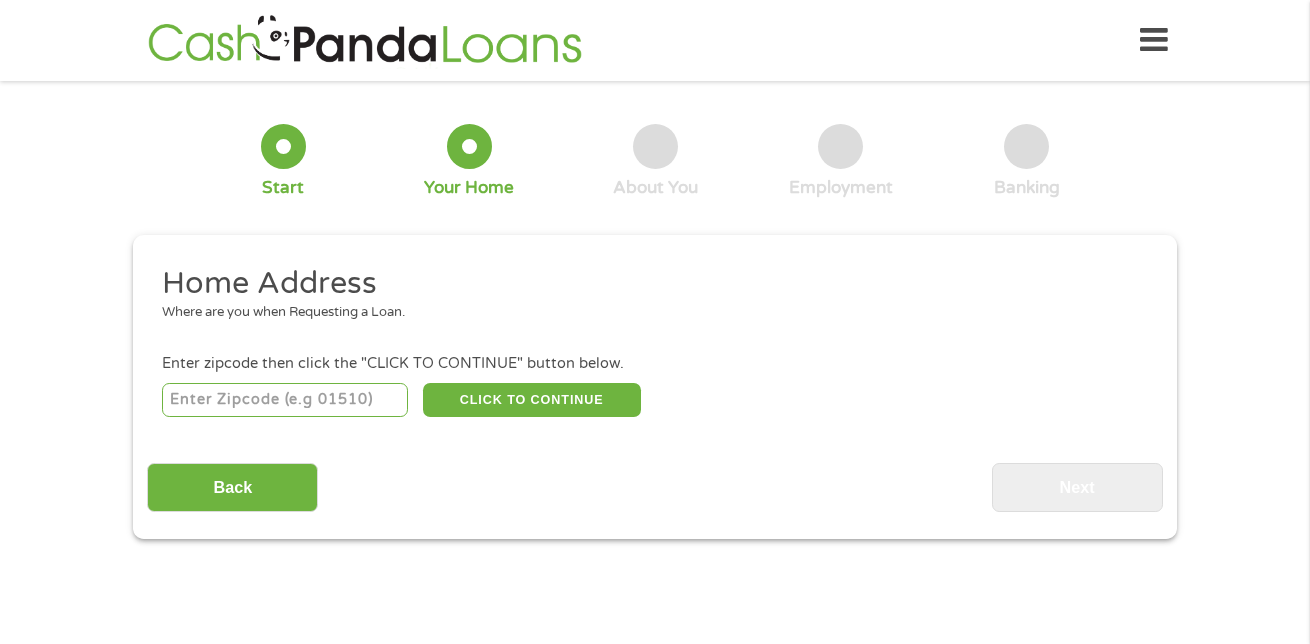 click at bounding box center [285, 400] 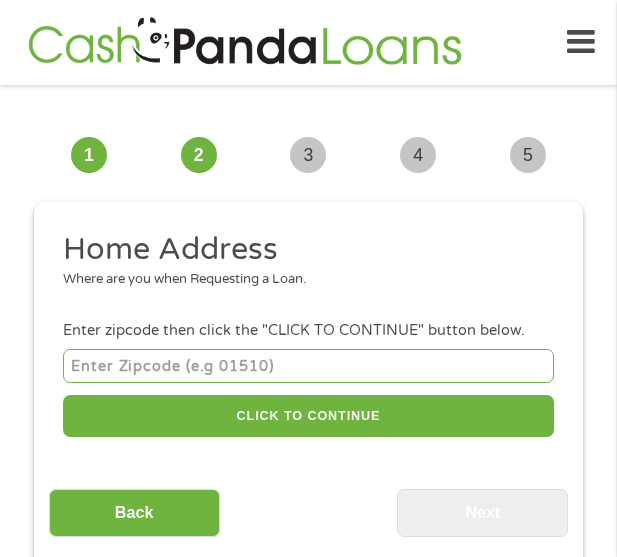 click at bounding box center (308, 365) 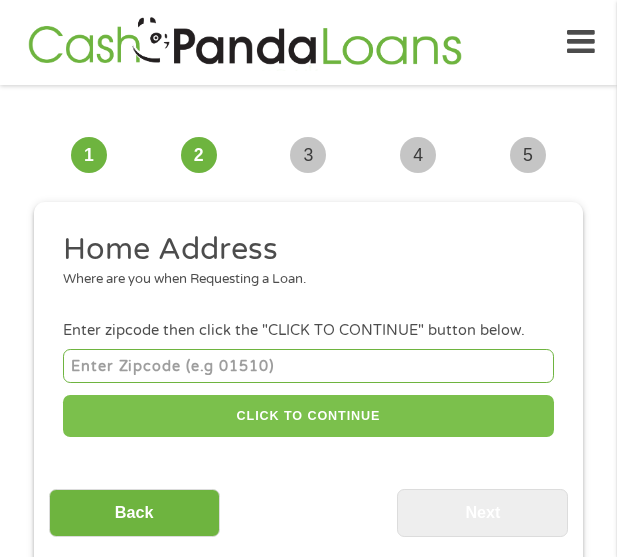 type on "[POSTAL_CODE]" 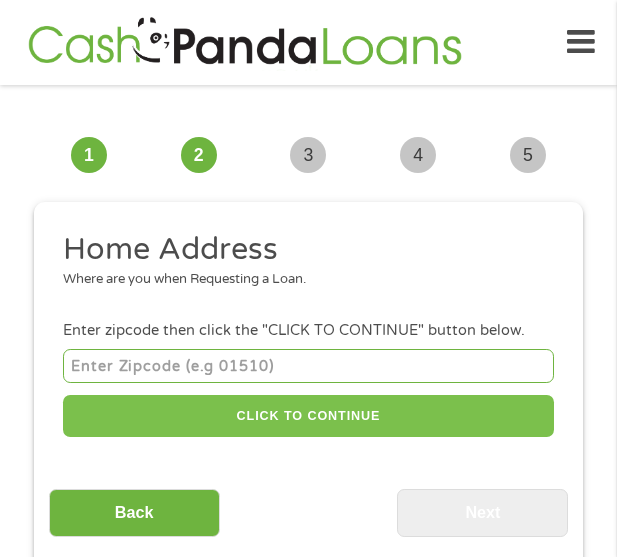 scroll, scrollTop: 100, scrollLeft: 0, axis: vertical 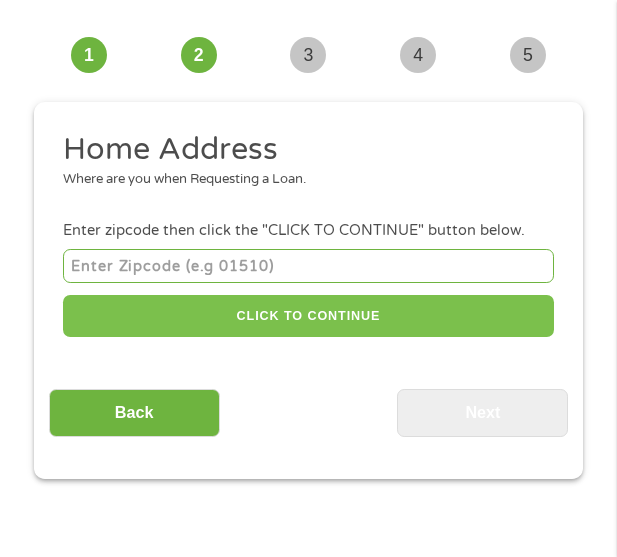 type on "[POSTAL_CODE]" 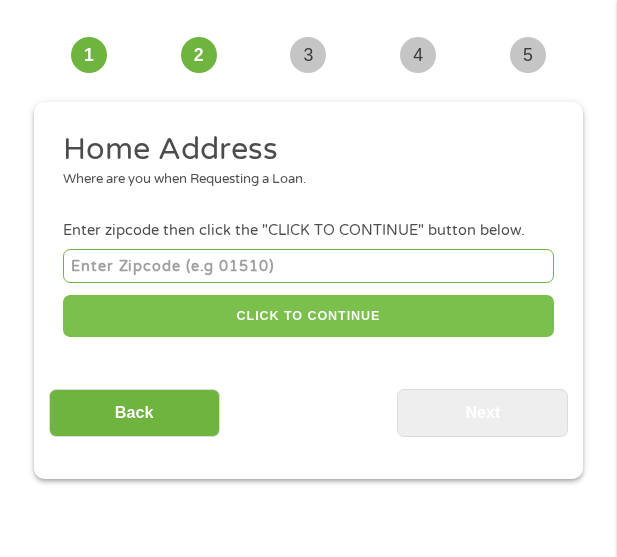 type on "[CITY]" 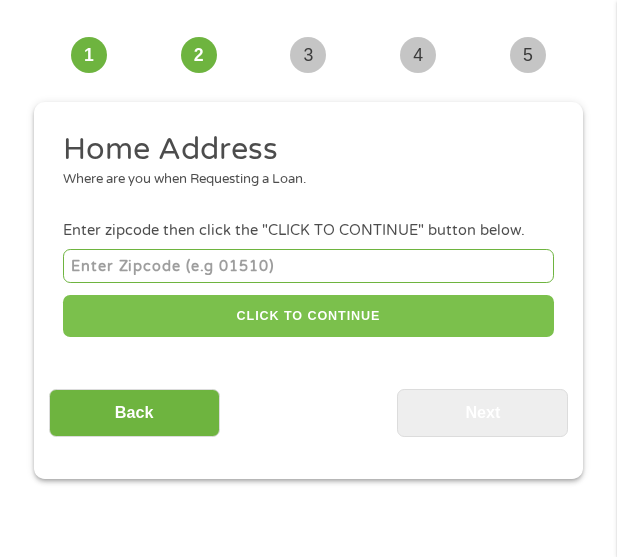select on "Nevada" 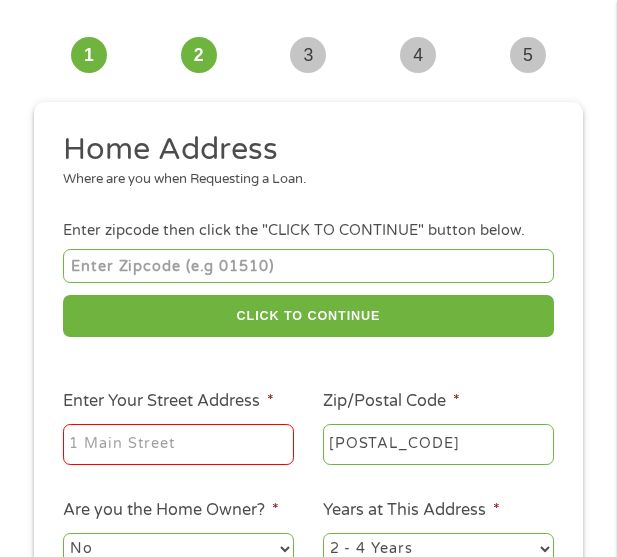 click on "Enter Your Street Address *" at bounding box center [178, 445] 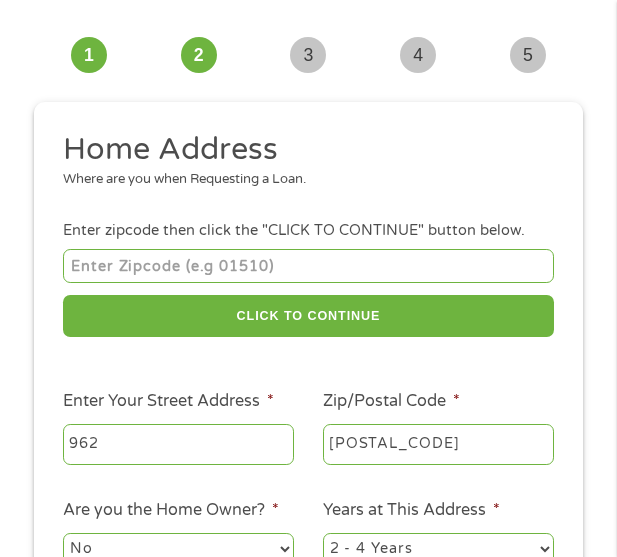 click on "962" at bounding box center [178, 445] 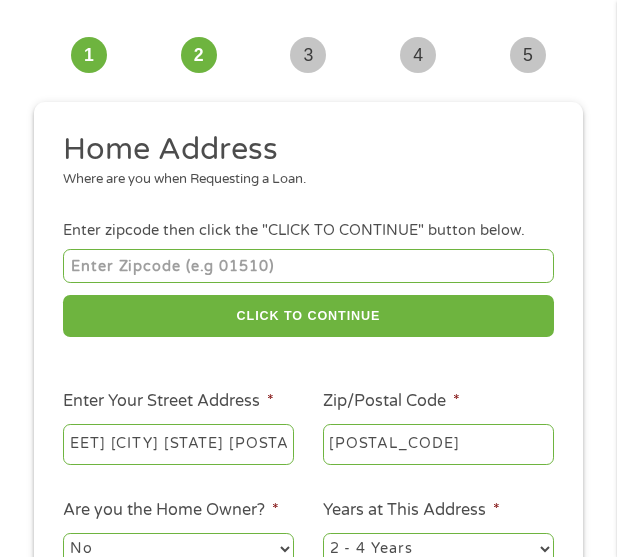 scroll, scrollTop: 0, scrollLeft: 135, axis: horizontal 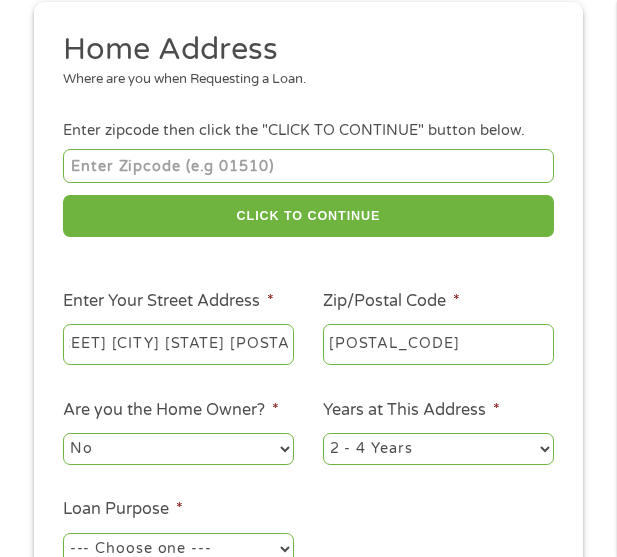 type on "[NUMBER] [STREET] [CITY] [STATE] [POSTAL_CODE]" 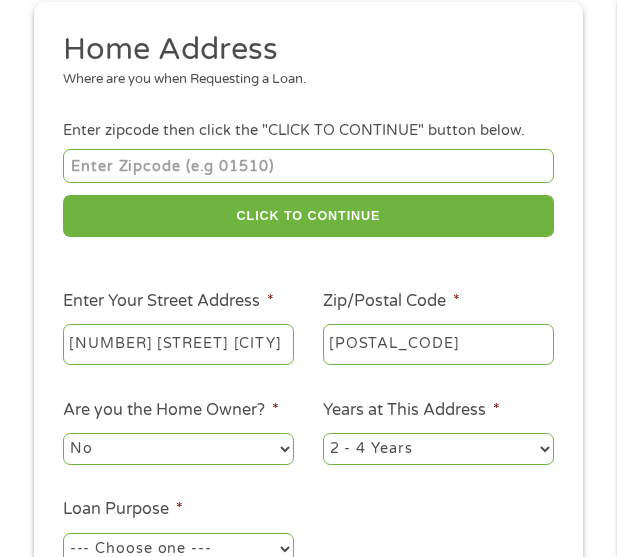 click on "No Yes" at bounding box center [178, 449] 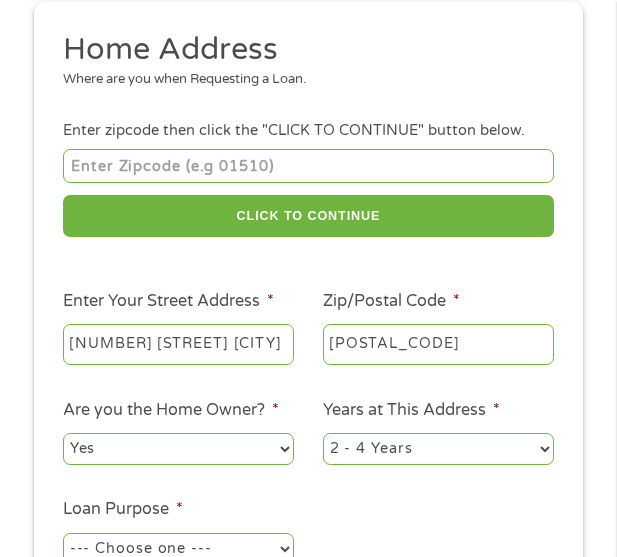 click on "No Yes" at bounding box center (178, 449) 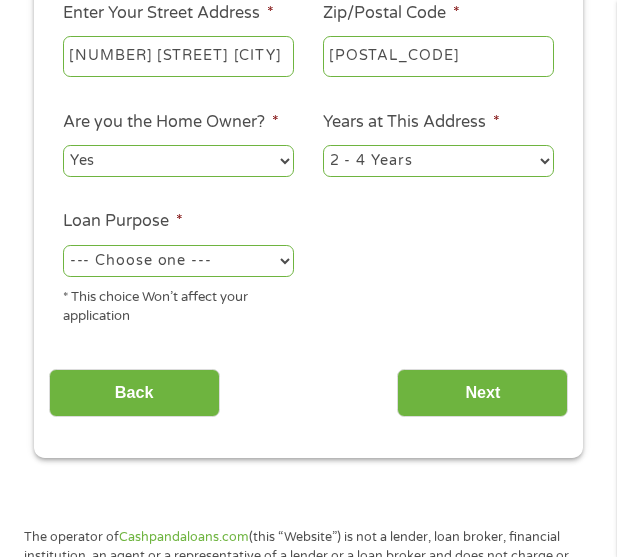 scroll, scrollTop: 600, scrollLeft: 0, axis: vertical 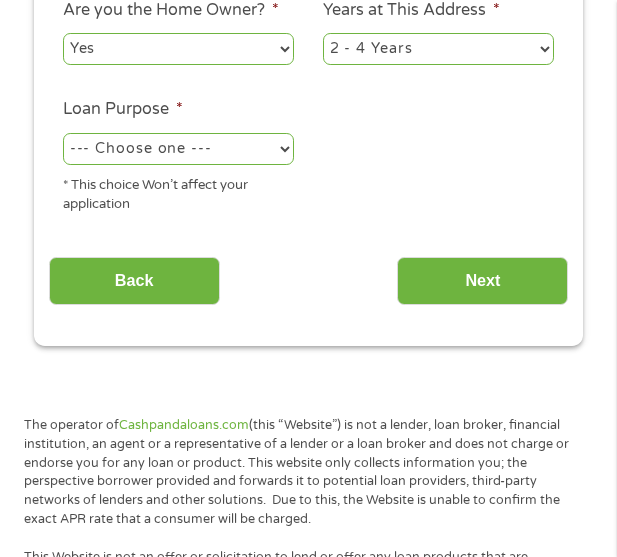 click on "--- Choose one --- Pay Bills Debt Consolidation Home Improvement Major Purchase Car Loan Short Term Cash Medical Expenses Other" at bounding box center (178, 149) 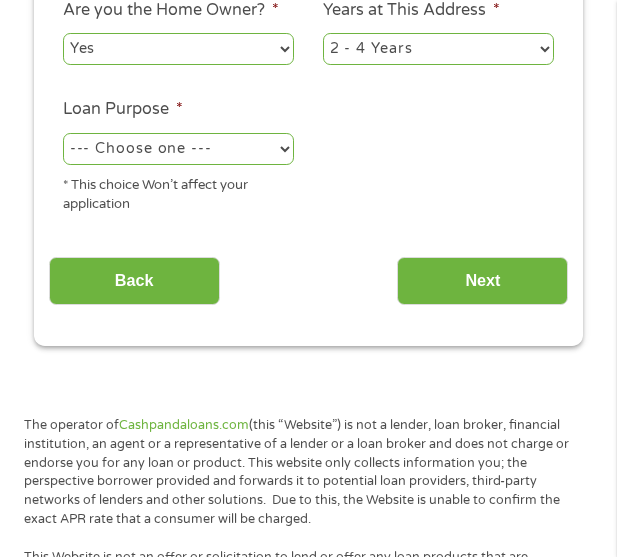 select on "other" 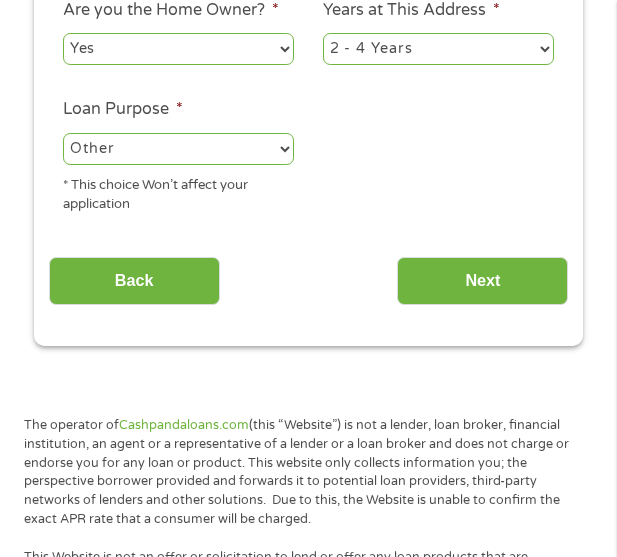 click on "--- Choose one --- Pay Bills Debt Consolidation Home Improvement Major Purchase Car Loan Short Term Cash Medical Expenses Other" at bounding box center [178, 149] 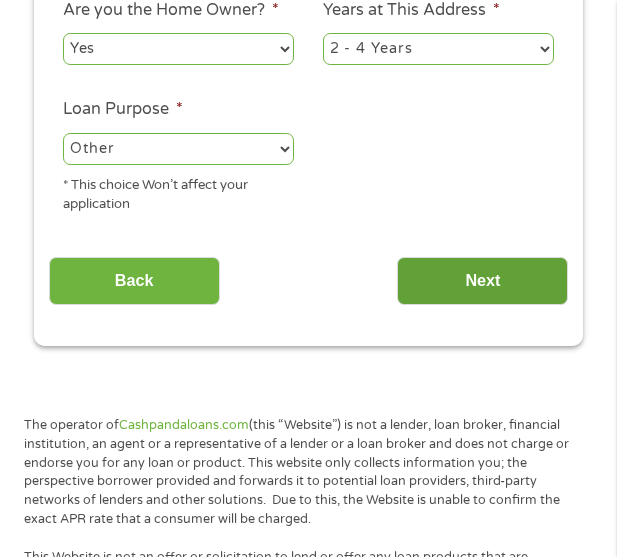 click on "Next" at bounding box center [482, 281] 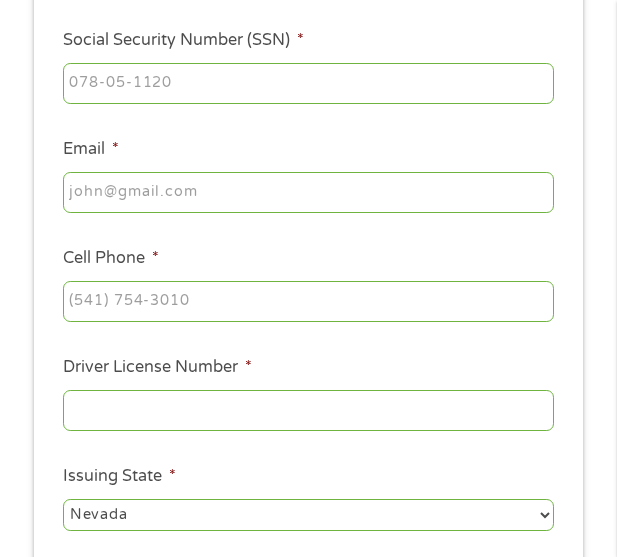 scroll, scrollTop: 35, scrollLeft: 0, axis: vertical 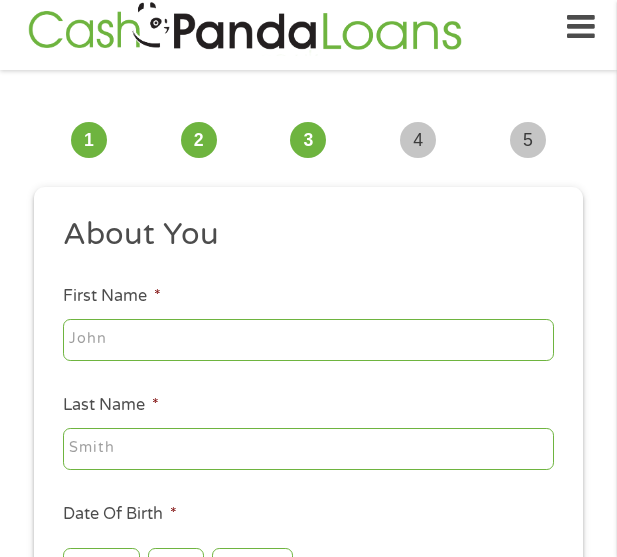 drag, startPoint x: 181, startPoint y: 324, endPoint x: 162, endPoint y: 324, distance: 19 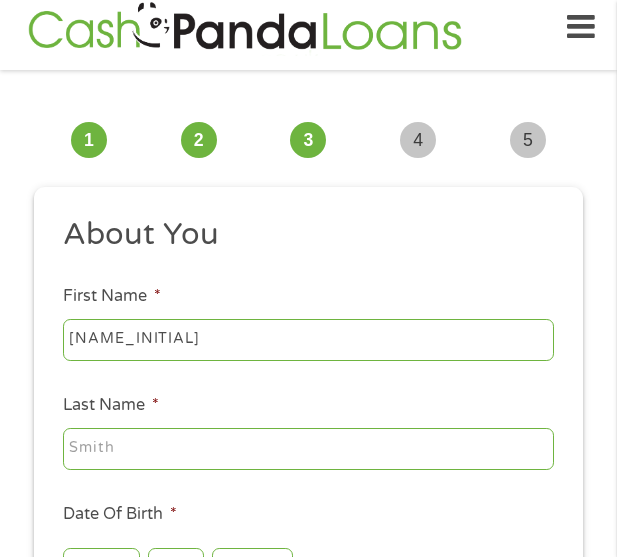 type on "[NAME_INITIAL]" 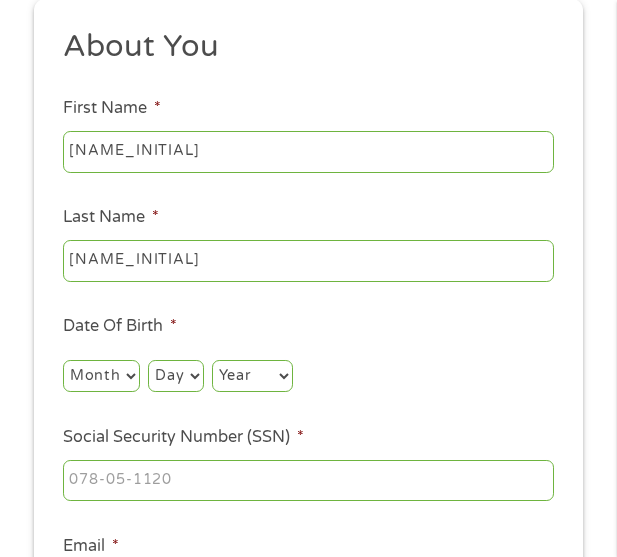 scroll, scrollTop: 215, scrollLeft: 0, axis: vertical 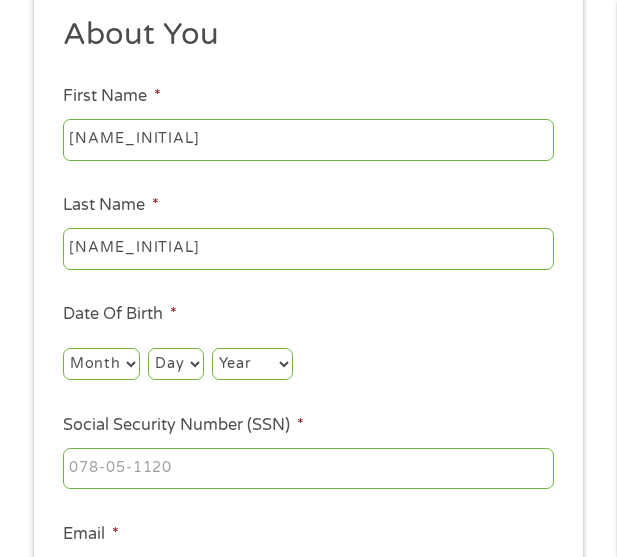 type on "[NAME_INITIAL]" 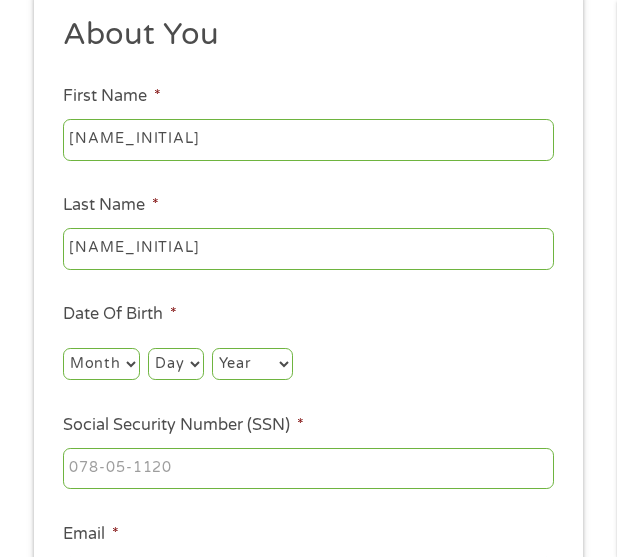 select on "11" 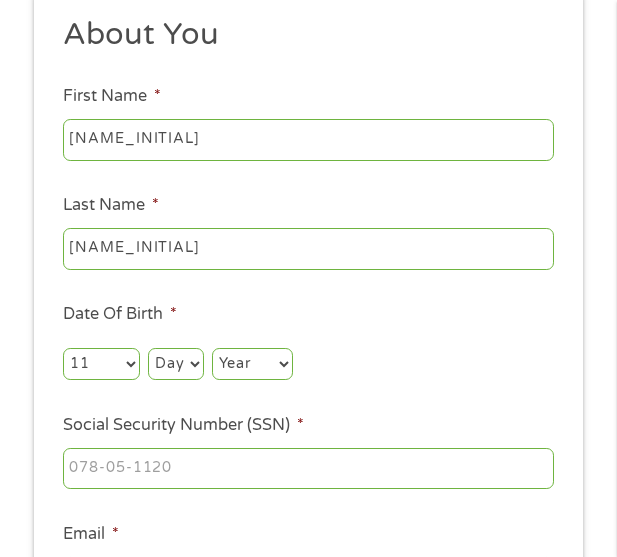 click on "Month 1 2 3 4 5 6 7 8 9 10 11 12" at bounding box center [101, 364] 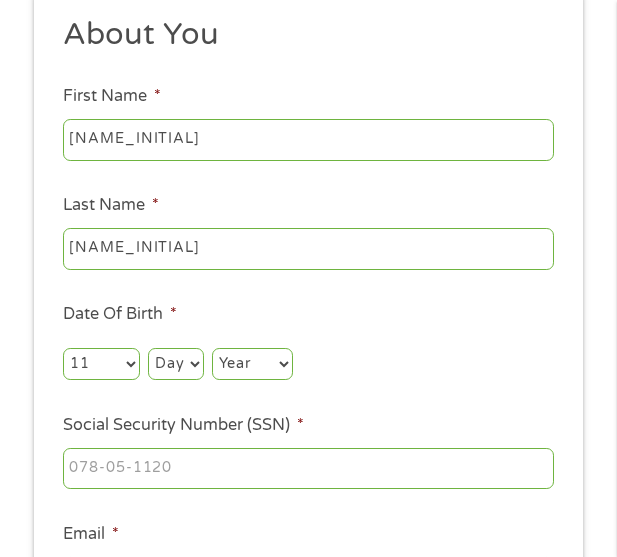 click on "Day 1 2 3 4 5 6 7 8 9 10 11 12 13 14 15 16 17 18 19 20 21 22 23 24 25 26 27 28 29 30 31" at bounding box center (175, 364) 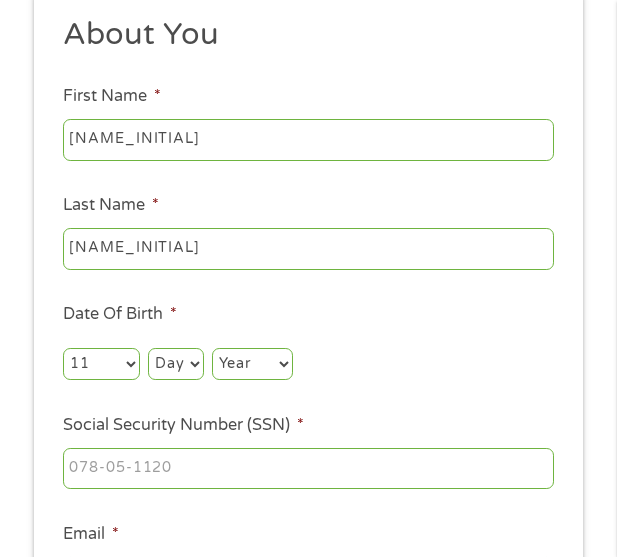 select on "1" 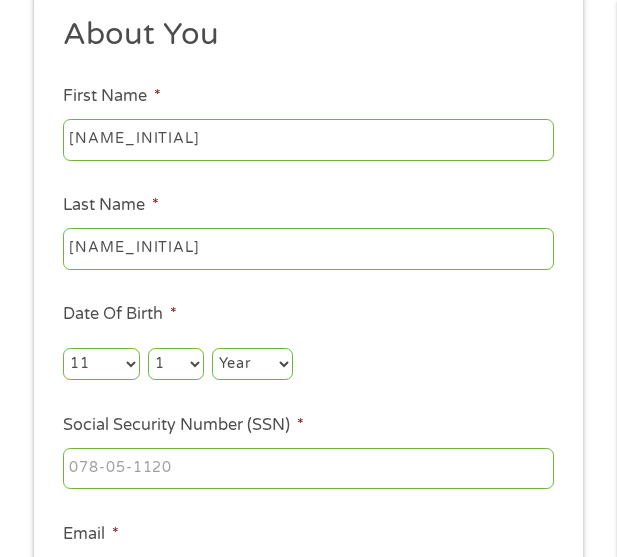 click on "Day 1 2 3 4 5 6 7 8 9 10 11 12 13 14 15 16 17 18 19 20 21 22 23 24 25 26 27 28 29 30 31" at bounding box center (175, 364) 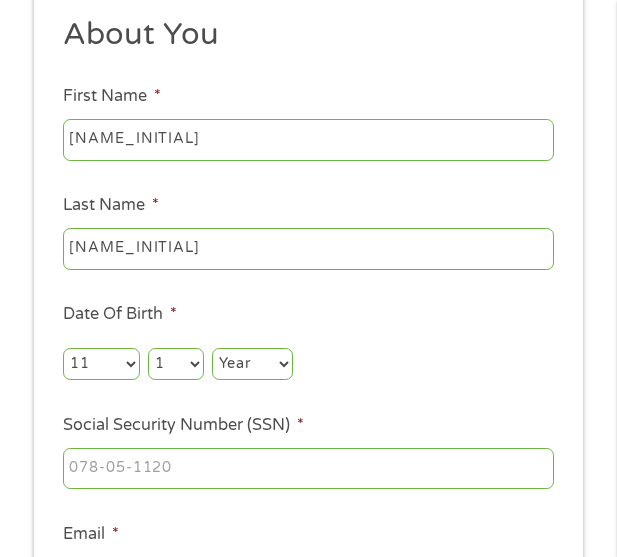 click on "Year 2007 2006 2005 2004 2003 2002 2001 2000 1999 1998 1997 1996 1995 1994 1993 1992 1991 1990 1989 1988 1987 1986 1985 1984 1983 1982 1981 1980 1979 1978 1977 1976 1975 1974 1973 1972 1971 1970 1969 1968 1967 1966 1965 1964 1963 1962 1961 1960 1959 1958 1957 1956 1955 1954 1953 1952 1951 1950 1949 1948 1947 1946 1945 1944 1943 1942 1941 1940 1939 1938 1937 1936 1935 1934 1933 1932 1931 1930 1929 1928 1927 1926 1925 1924 1923 1922 1921 1920" at bounding box center [252, 364] 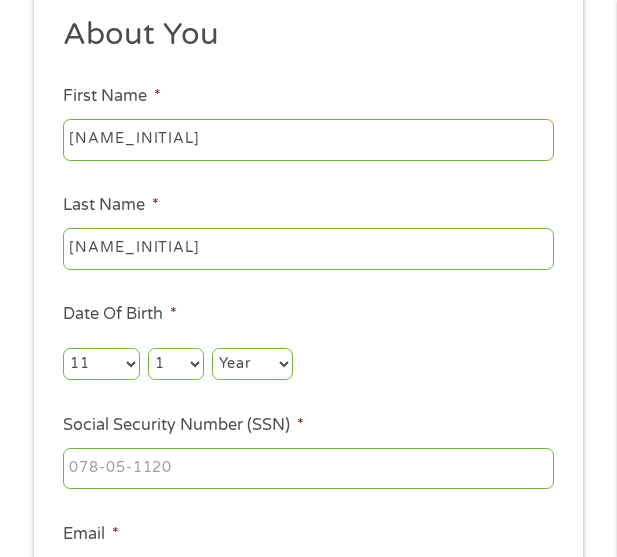 select on "1974" 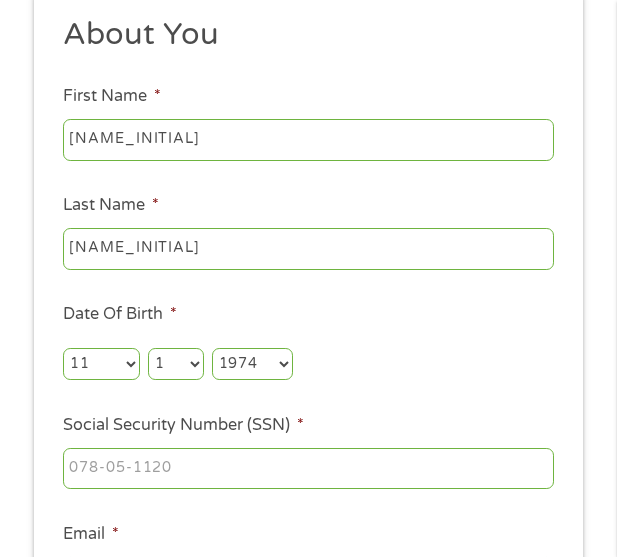 click on "Year 2007 2006 2005 2004 2003 2002 2001 2000 1999 1998 1997 1996 1995 1994 1993 1992 1991 1990 1989 1988 1987 1986 1985 1984 1983 1982 1981 1980 1979 1978 1977 1976 1975 1974 1973 1972 1971 1970 1969 1968 1967 1966 1965 1964 1963 1962 1961 1960 1959 1958 1957 1956 1955 1954 1953 1952 1951 1950 1949 1948 1947 1946 1945 1944 1943 1942 1941 1940 1939 1938 1937 1936 1935 1934 1933 1932 1931 1930 1929 1928 1927 1926 1925 1924 1923 1922 1921 1920" at bounding box center (252, 364) 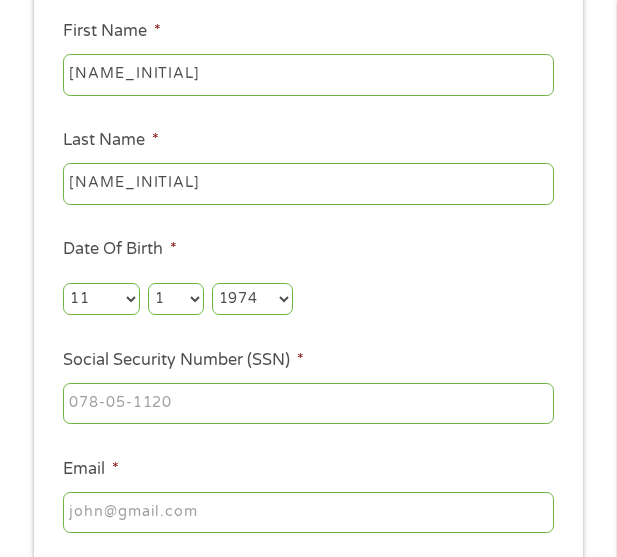scroll, scrollTop: 315, scrollLeft: 0, axis: vertical 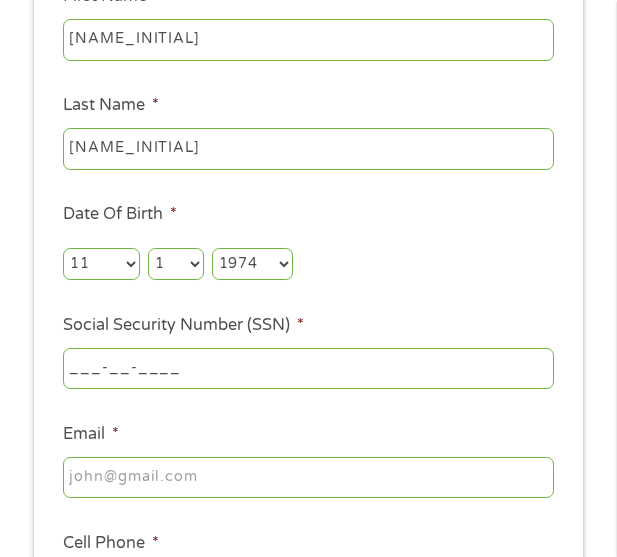click on "___-__-____" at bounding box center (308, 369) 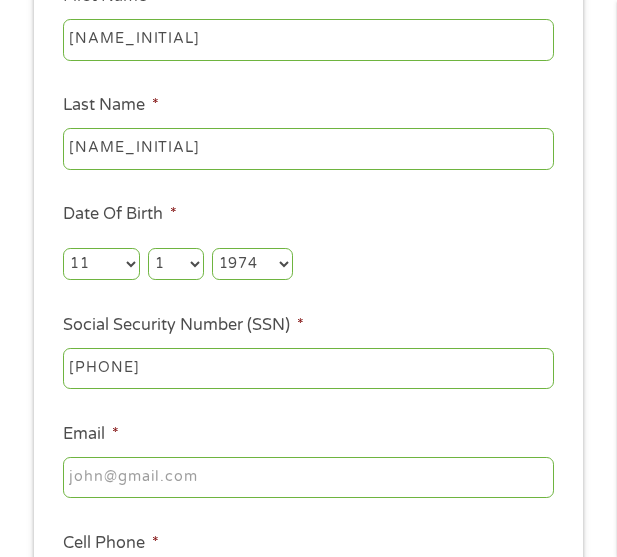 type on "[SSN]" 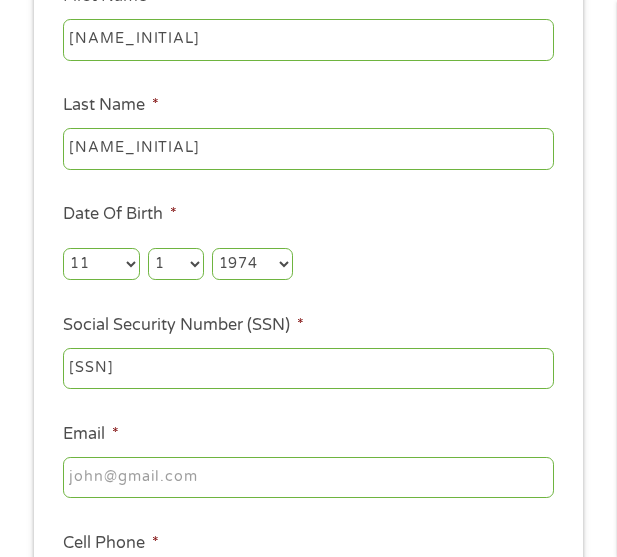 click on "Email *" at bounding box center (308, 478) 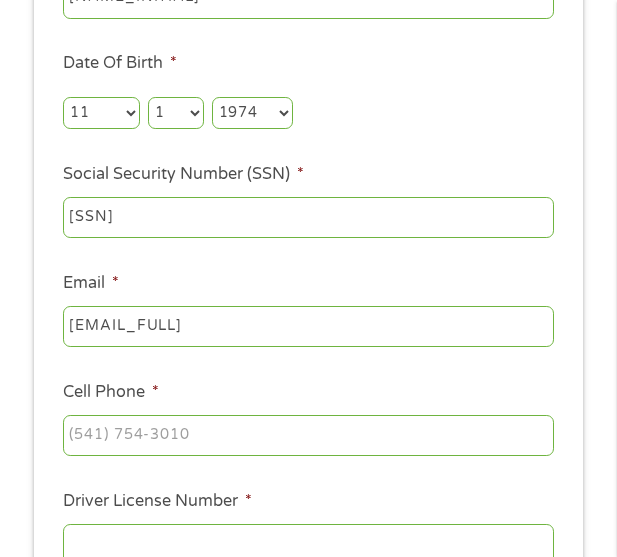 scroll, scrollTop: 515, scrollLeft: 0, axis: vertical 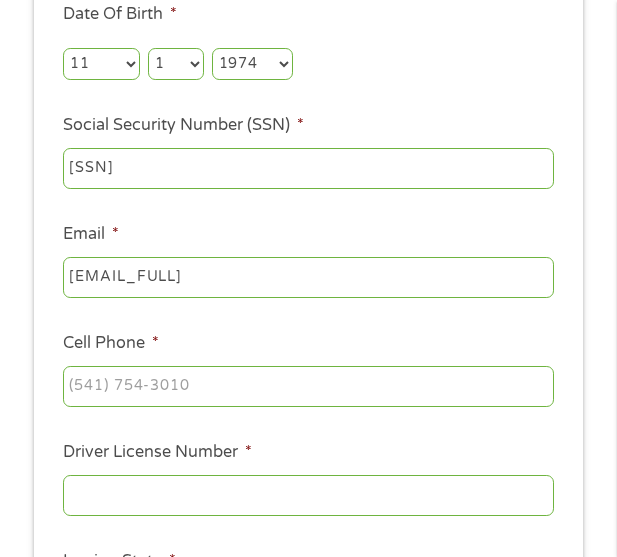 type on "[EMAIL_FULL]" 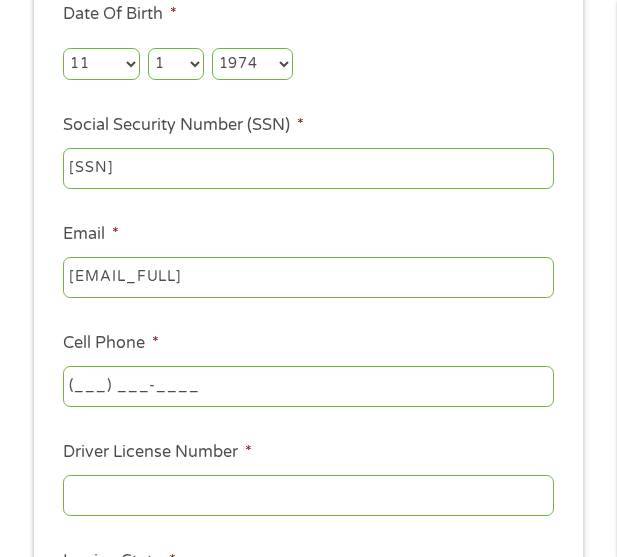 click on "(___) ___-____" at bounding box center [308, 387] 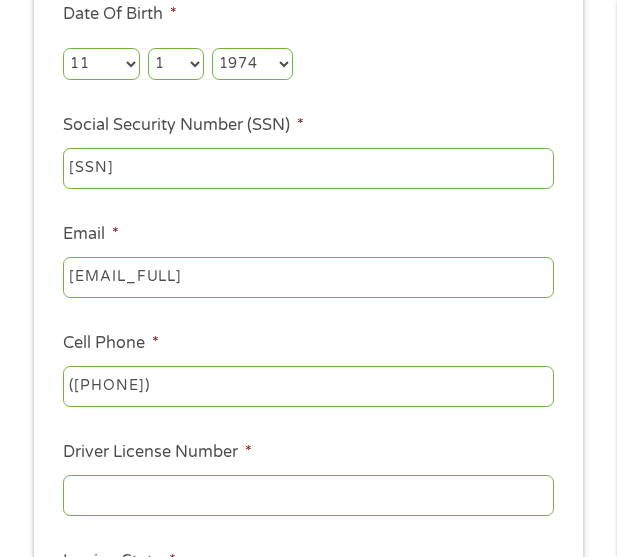 type on "([PHONE])" 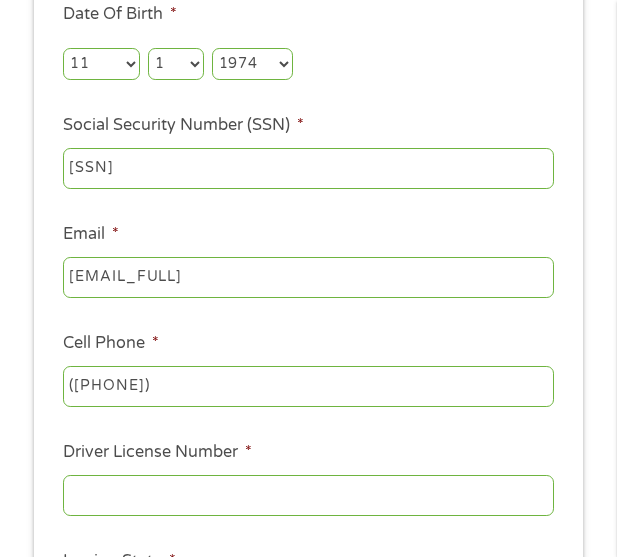 click on "Driver License Number *" at bounding box center [308, 496] 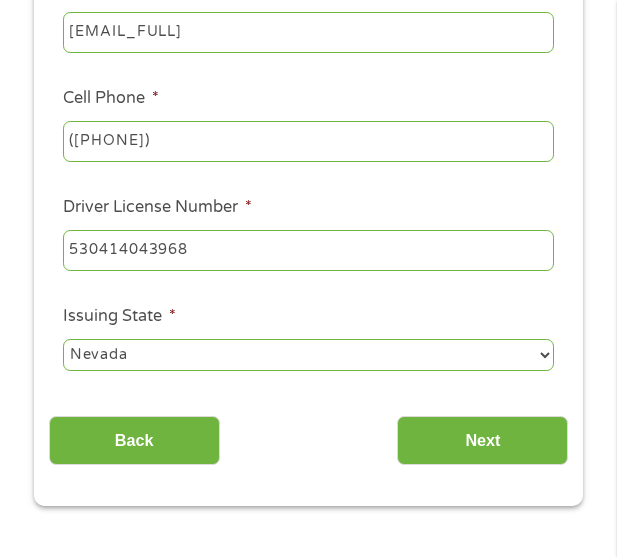 scroll, scrollTop: 815, scrollLeft: 0, axis: vertical 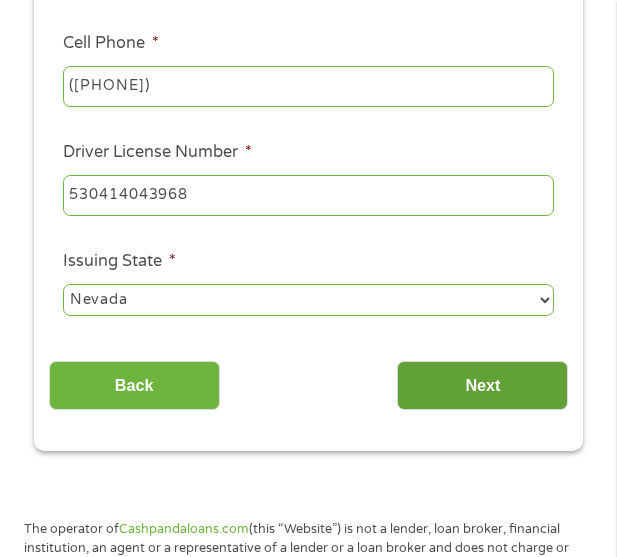 type on "530414043968" 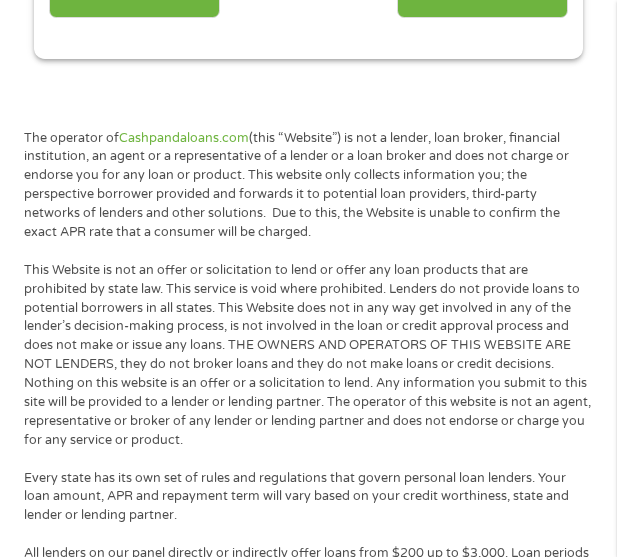 scroll, scrollTop: 8, scrollLeft: 8, axis: both 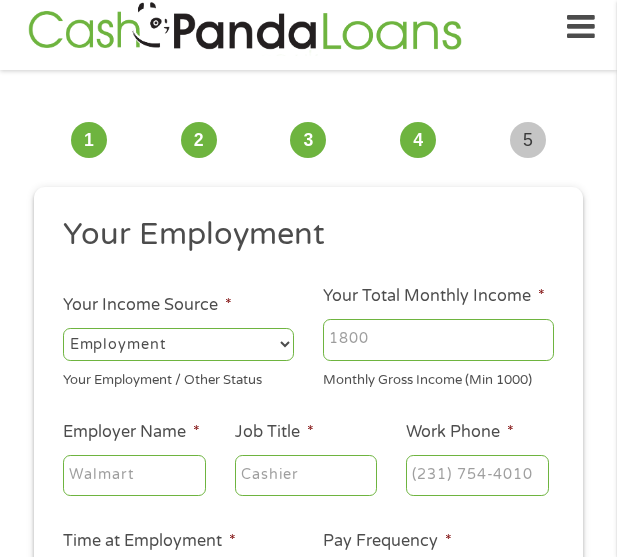 click on "Your Total Monthly Income *" at bounding box center (438, 340) 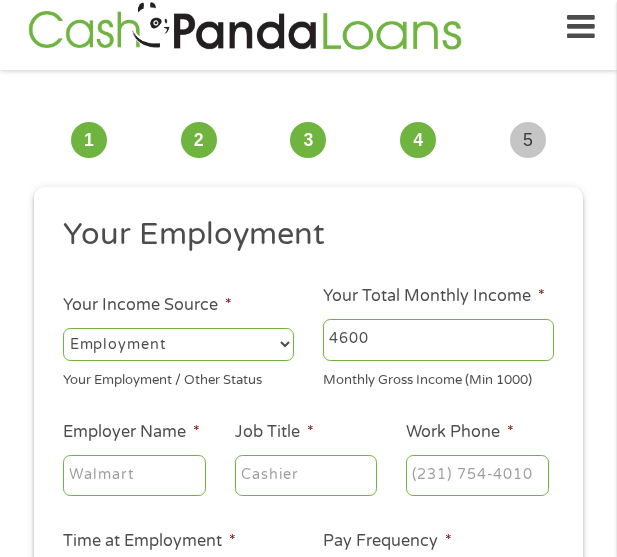 type on "4600" 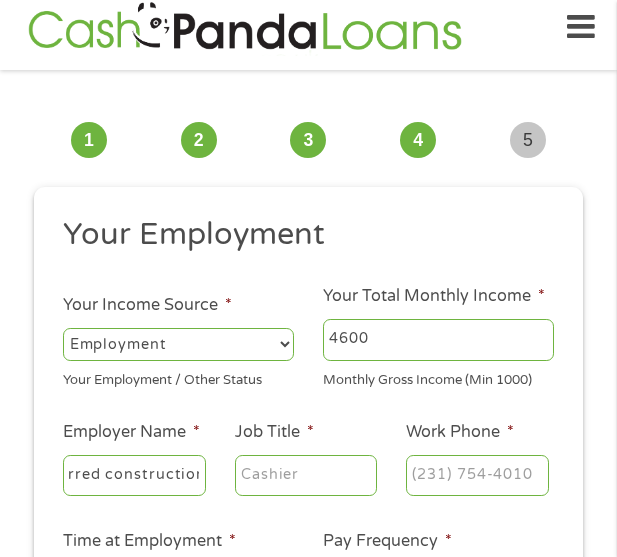 scroll, scrollTop: 0, scrollLeft: 53, axis: horizontal 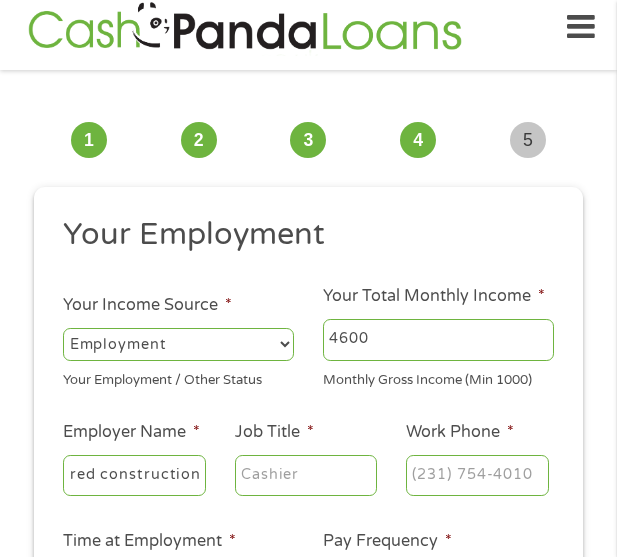 type on "preferred construction" 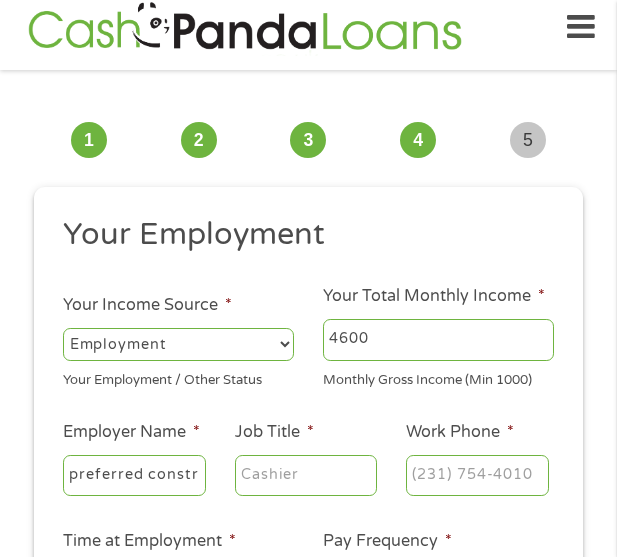 click on "Job Title *" at bounding box center (306, 476) 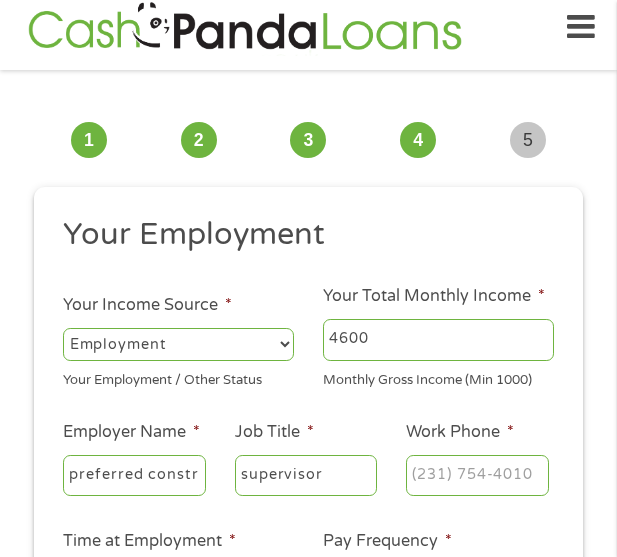 type on "supervisor" 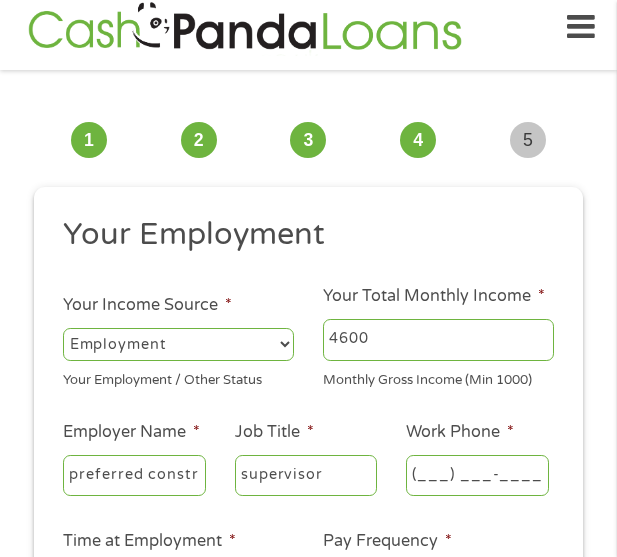click on "(___) ___-____" at bounding box center [477, 476] 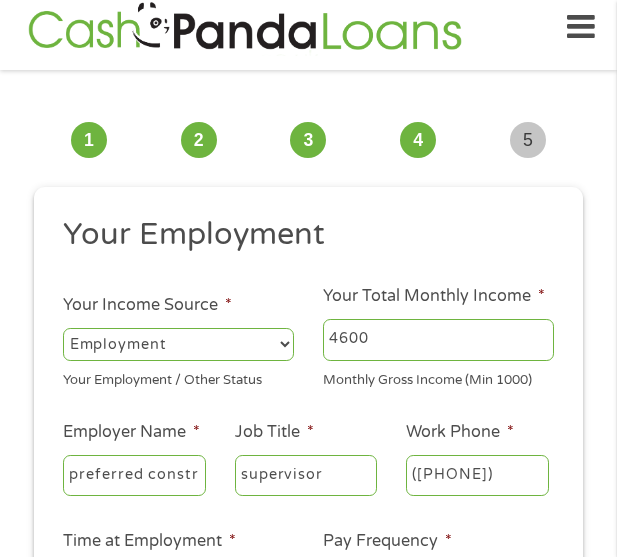 type on "([PHONE])" 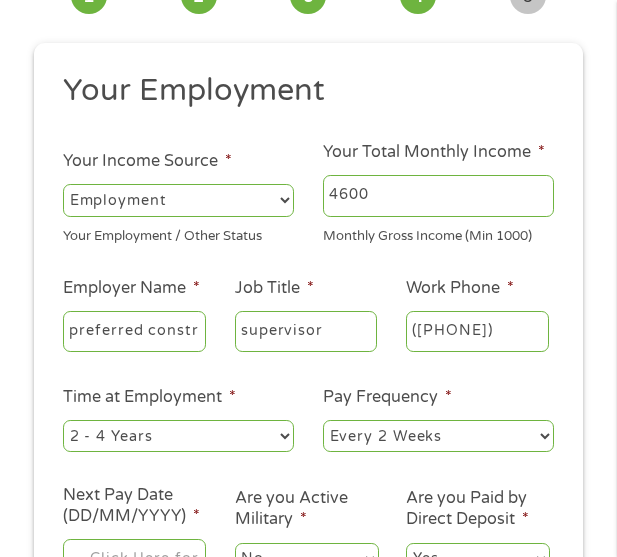scroll, scrollTop: 215, scrollLeft: 0, axis: vertical 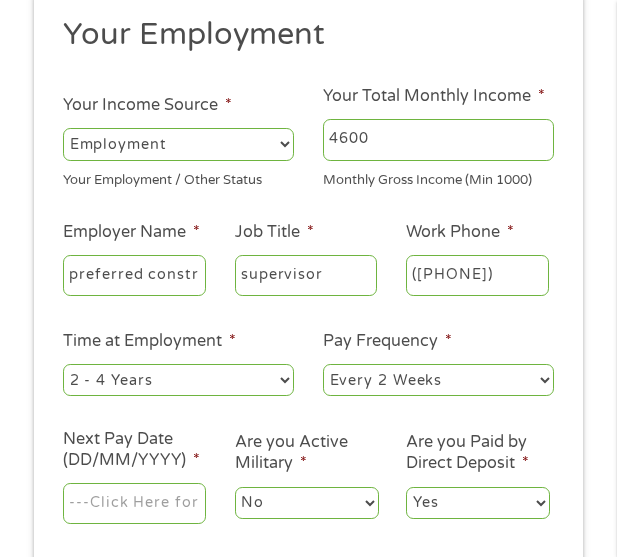 click on "--- Choose one --- 1 Year or less 1 - 2 Years 2 - 4 Years Over 4 Years" at bounding box center (178, 380) 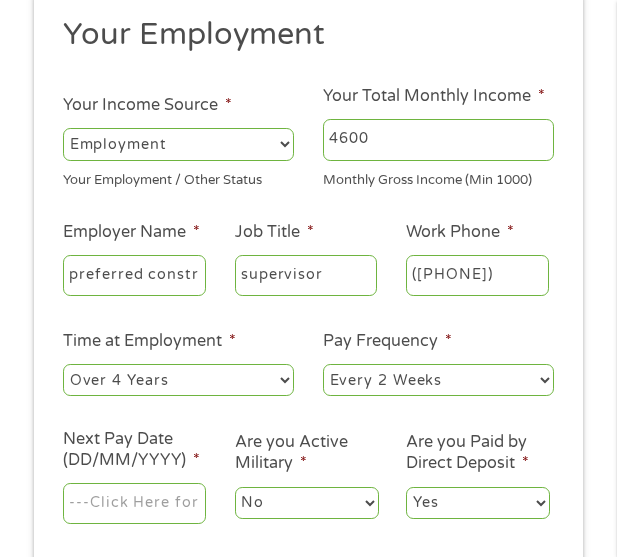 click on "--- Choose one --- 1 Year or less 1 - 2 Years 2 - 4 Years Over 4 Years" at bounding box center (178, 380) 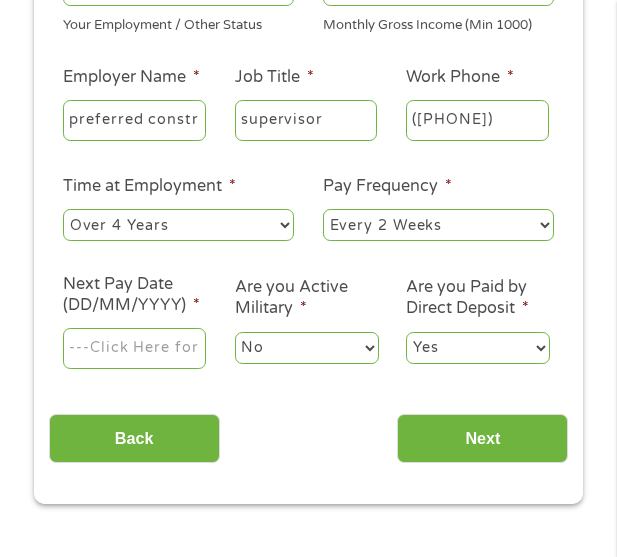 scroll, scrollTop: 415, scrollLeft: 0, axis: vertical 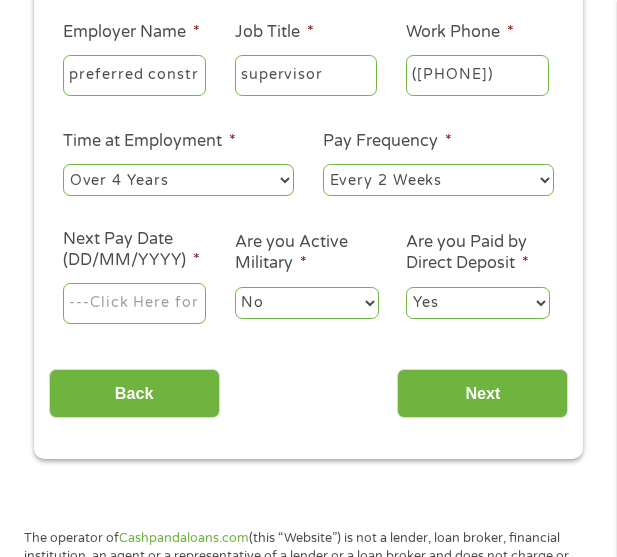 click on "Home   Get Loan Offer   How it works   FAQs   Blog   Cash Loans   Quick Loans   Online Loans   Payday Loans   Cash Advances   Préstamos   Payday Loans Near Me   Artificial Intelligence Loans   Contact Us
1         Start   2         Your Home   3         About You   4         Employment   5         Banking   6
This field is hidden when viewing the form gclid This field is hidden when viewing the form Referrer https://www.cashpandaloans.com/payday-loans/?medium=adwords&source=adwords&campaign=22082442849&adgroup=171710593894&creative=711057811183&position=&keyword=cash%20panda%20loans&utm_term=searchterm&matchtype=e&device=c&network=g&gad_source=1&gad_campaignid=22082442849&gclid=EAIaIQobChMIsdbt0bX8jgMVtbIDAB29lSG1EAAYAiAAEgIUGvD_BwE This field is hidden when viewing the form Source adwords This field is hidden when viewing the form Campaign 22082442849 This field is hidden when viewing the form Medium adwords e c" at bounding box center (308, 1061) 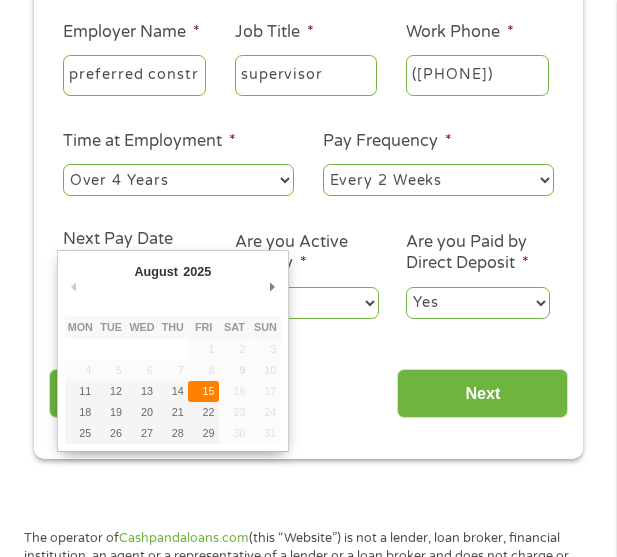 type on "15/08/2025" 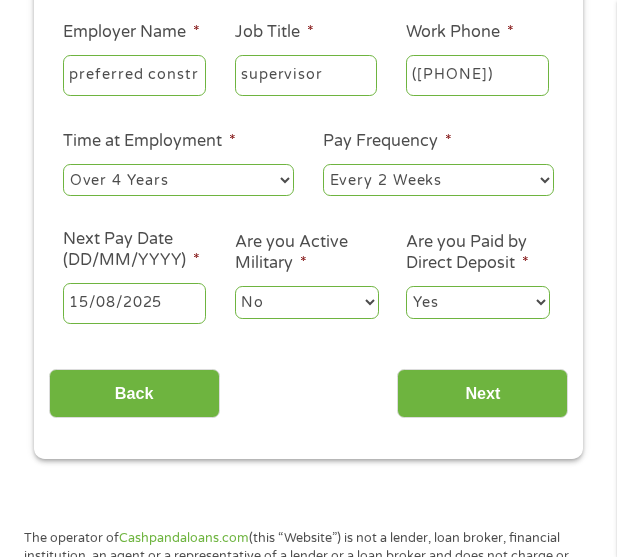 click on "No Yes" at bounding box center [307, 302] 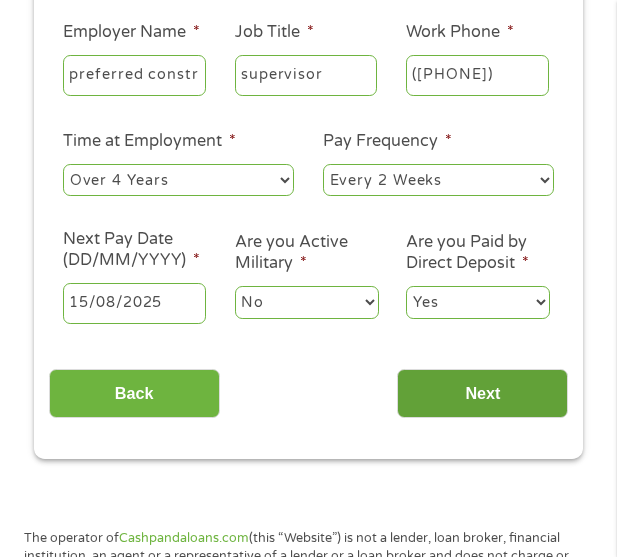 click on "Next" at bounding box center [482, 393] 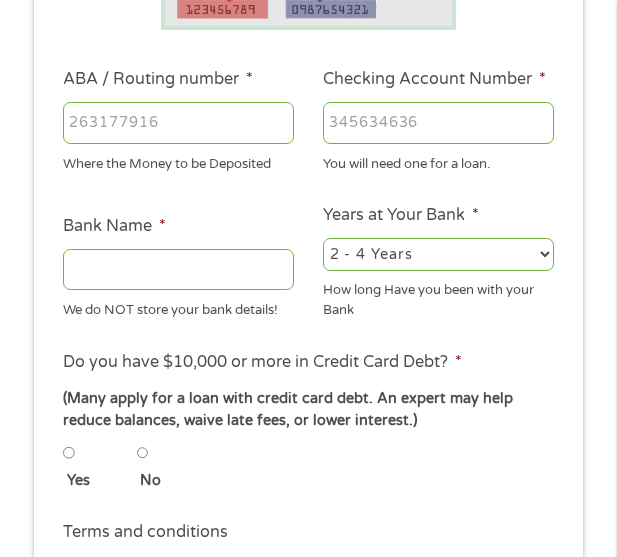 scroll, scrollTop: 8, scrollLeft: 8, axis: both 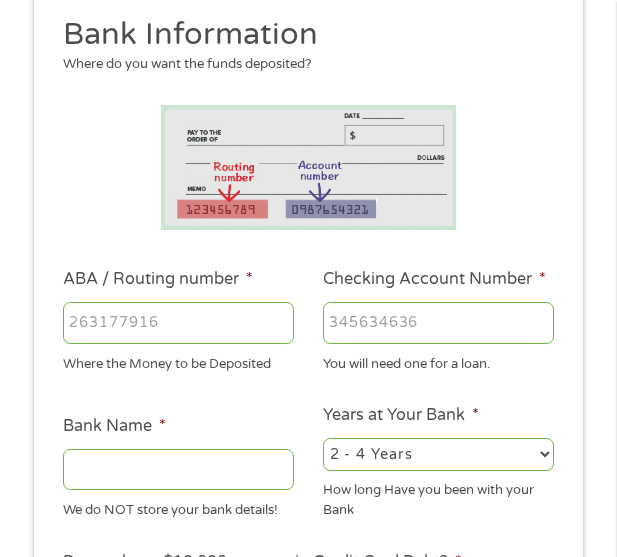 click on "ABA / Routing number *" at bounding box center [178, 323] 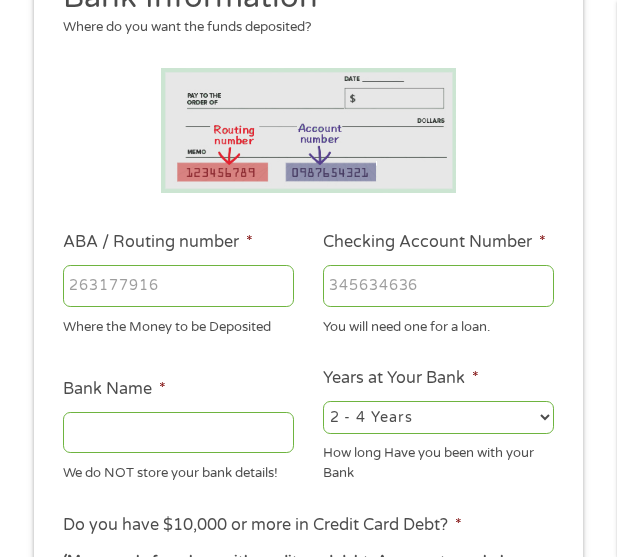 scroll, scrollTop: 315, scrollLeft: 0, axis: vertical 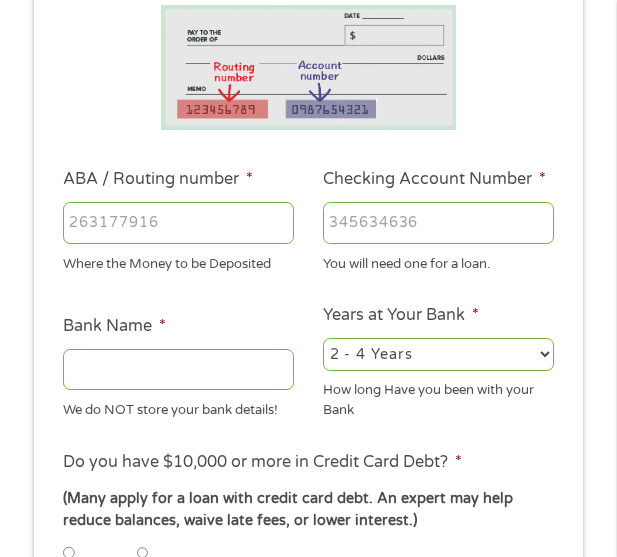 type on "[ACCOUNT_NUMBER_PARTIAL]" 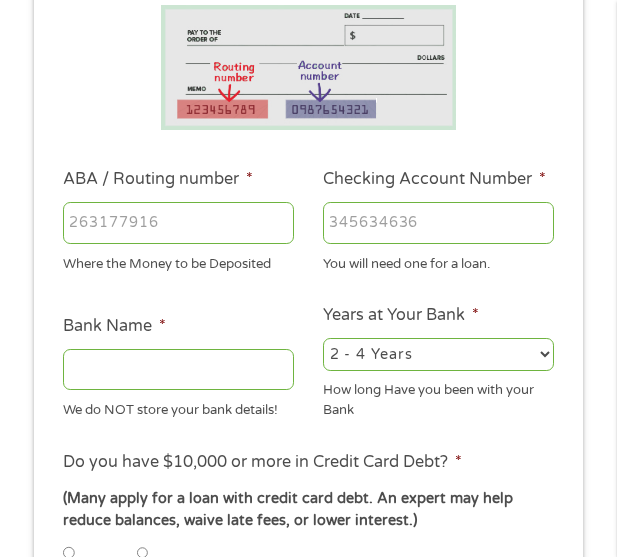 click on "2 - 4 Years 6 - 12 Months 1 - 2 Years Over 4 Years" at bounding box center (438, 354) 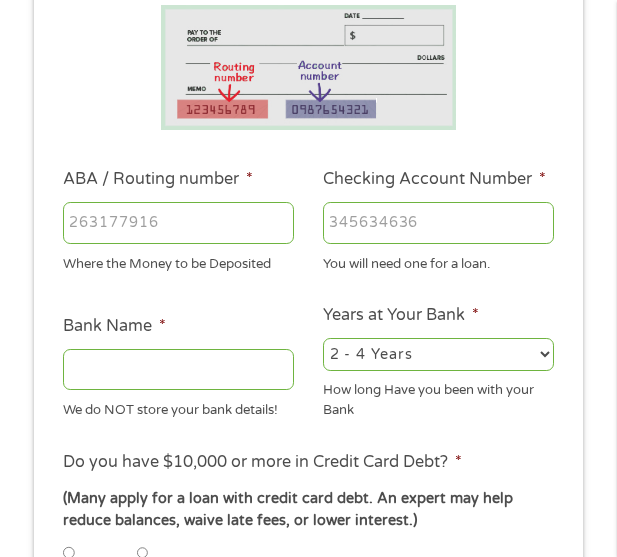 click on "2 - 4 Years 6 - 12 Months 1 - 2 Years Over 4 Years" at bounding box center (438, 354) 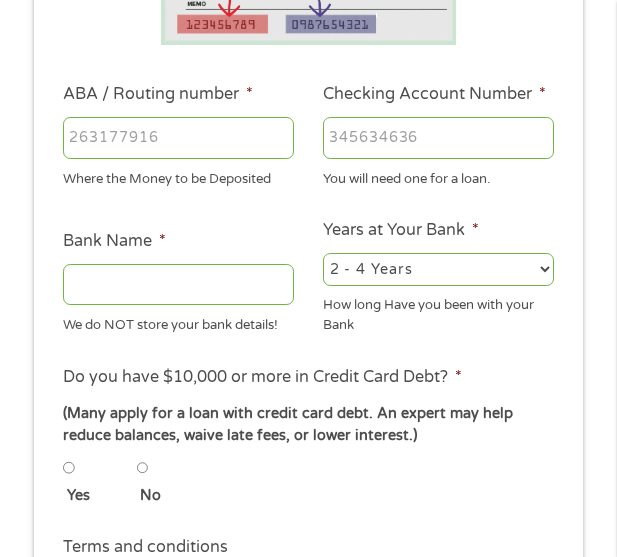 scroll, scrollTop: 515, scrollLeft: 0, axis: vertical 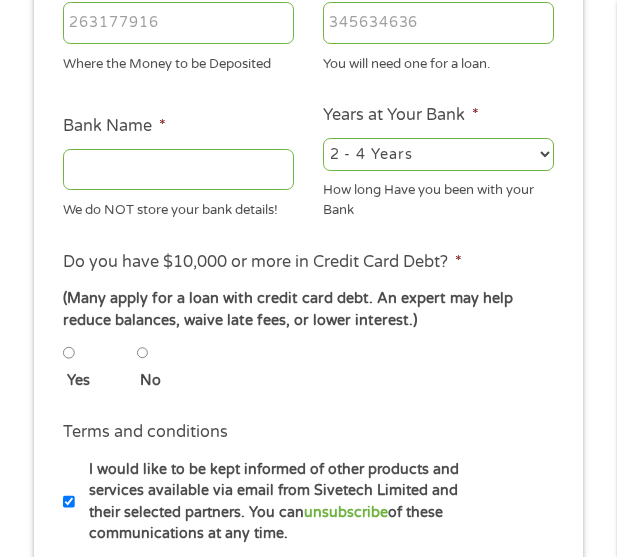 click at bounding box center (178, 169) 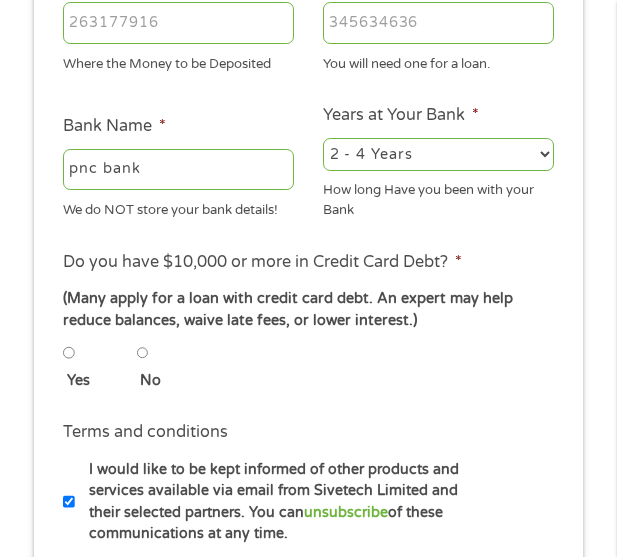 click on "pnc bank" at bounding box center (178, 170) 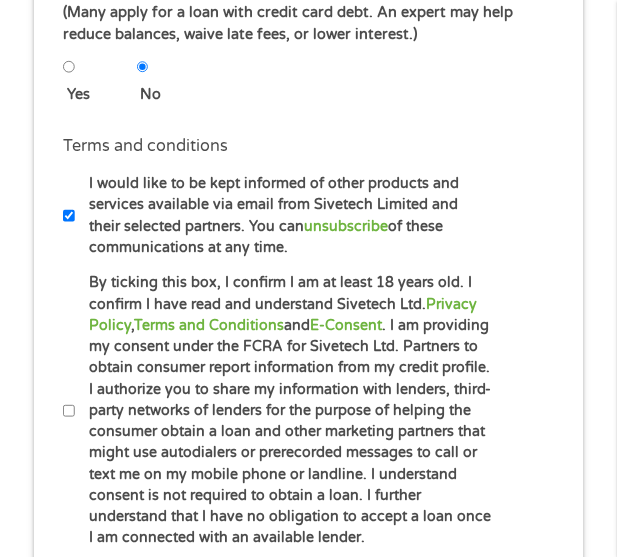 scroll, scrollTop: 915, scrollLeft: 0, axis: vertical 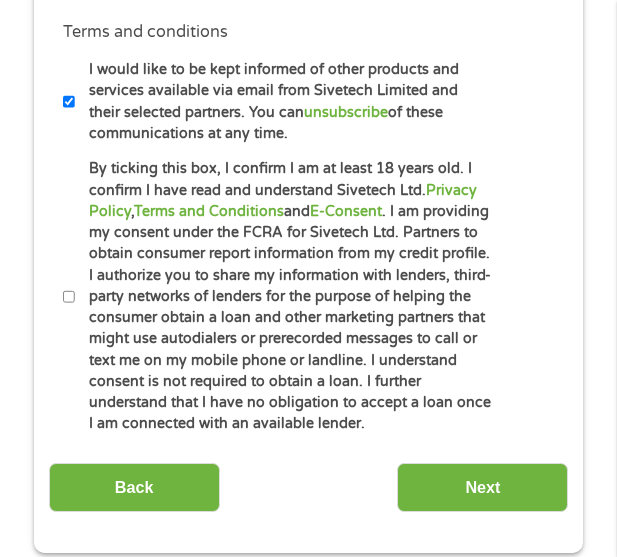 click on "By ticking this box, I confirm I am at least 18 years old. I confirm I have read and understand Sivetech Ltd.  Privacy Policy ,  Terms and Conditions  and  E-Consent . I am providing my consent under the FCRA for Sivetech Ltd. Partners to obtain consumer report information from my credit profile. I authorize you to share my information with lenders, third-party networks of lenders for the purpose of helping the consumer obtain a loan and other marketing partners that might use autodialers or prerecorded messages to call or text me on my mobile phone or landline. I understand consent is not required to obtain a loan. I further understand that I have no obligation to accept a loan once I am connected with an available lender." at bounding box center (69, 297) 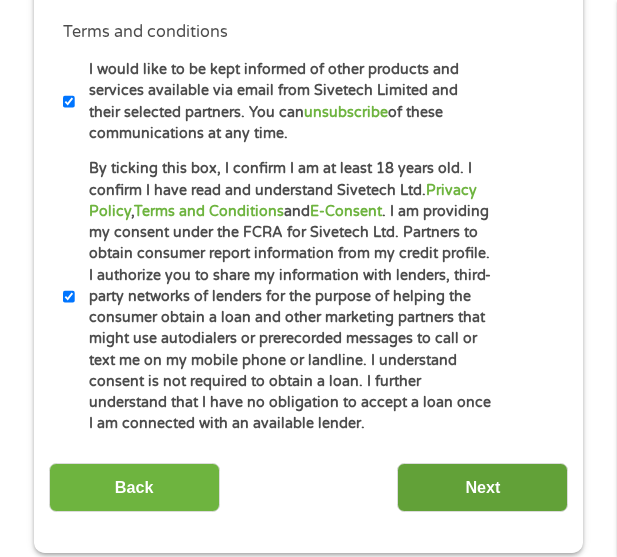 click on "Next" at bounding box center (482, 487) 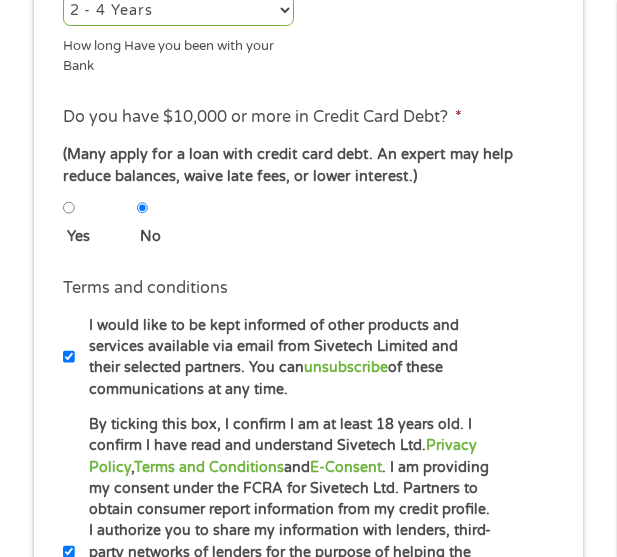 scroll, scrollTop: 1041, scrollLeft: 0, axis: vertical 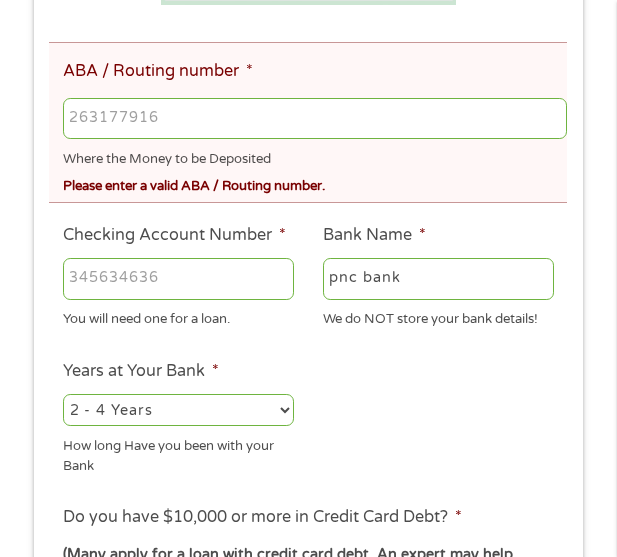 click on "[ROUTING_NUMBER]" at bounding box center [315, 119] 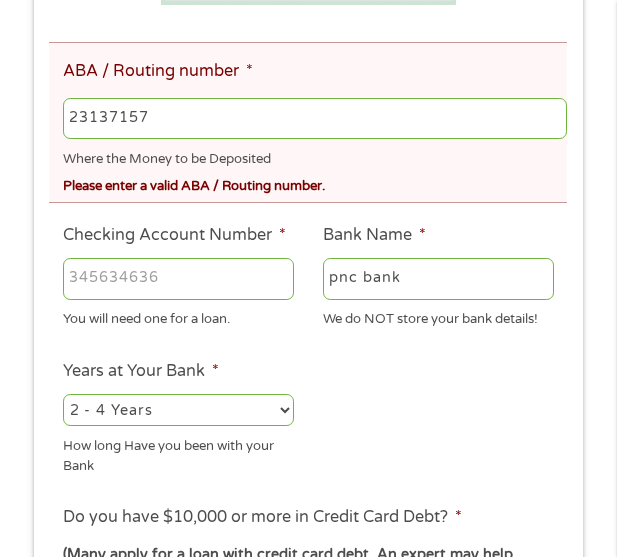 type on "231371579" 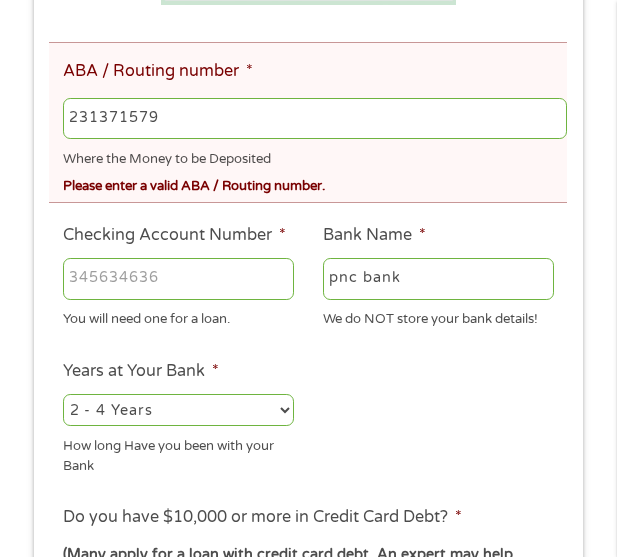 type on "PNC BANK NA" 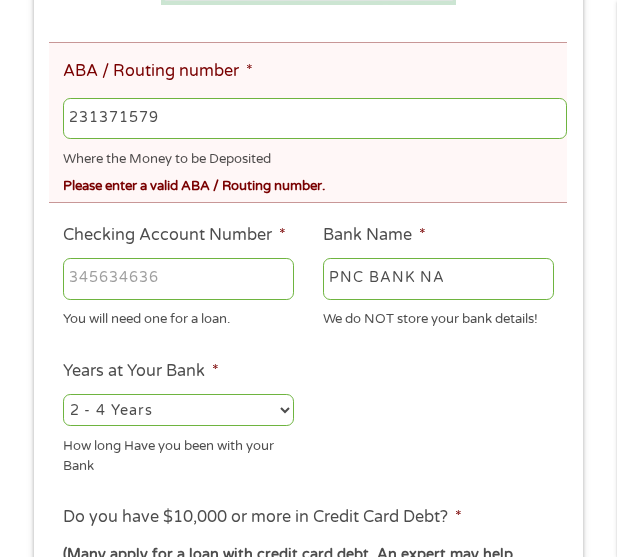 type on "231371579" 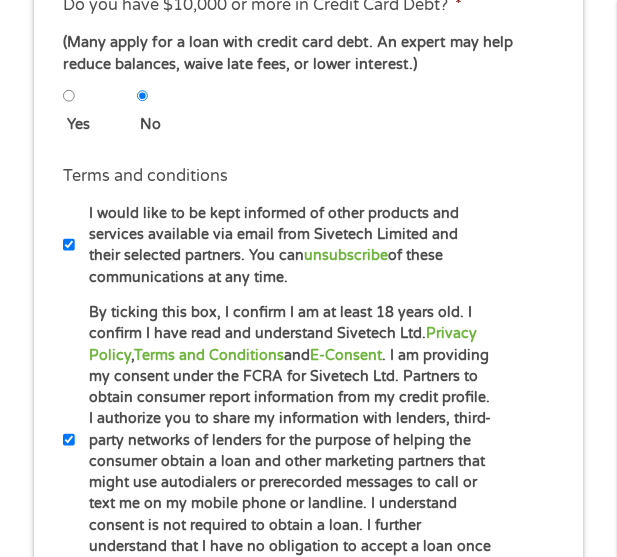 scroll, scrollTop: 1215, scrollLeft: 0, axis: vertical 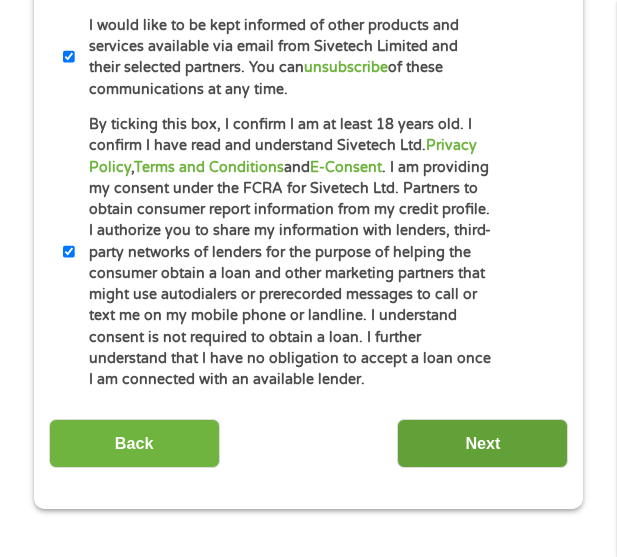 click on "Next" at bounding box center (482, 443) 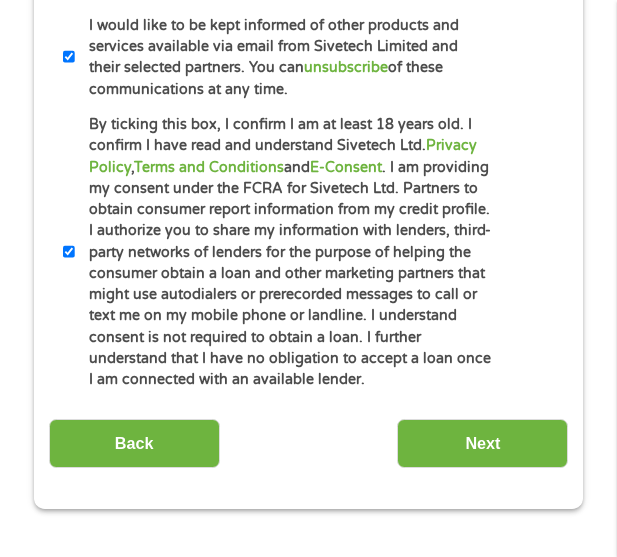 scroll, scrollTop: 8, scrollLeft: 8, axis: both 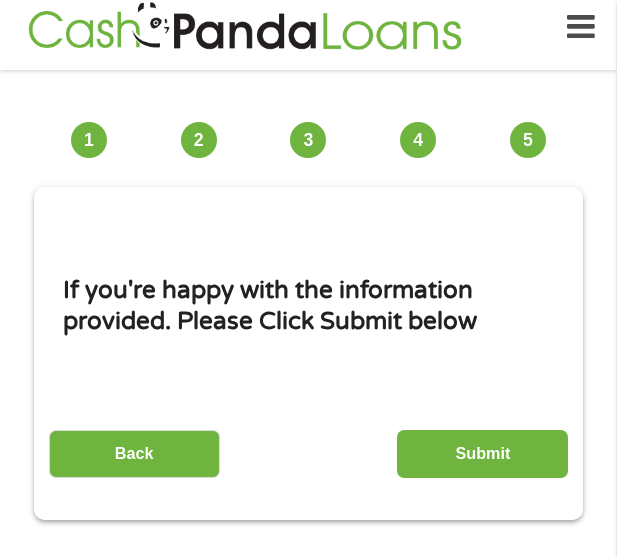 drag, startPoint x: 493, startPoint y: 444, endPoint x: 515, endPoint y: 385, distance: 62.968246 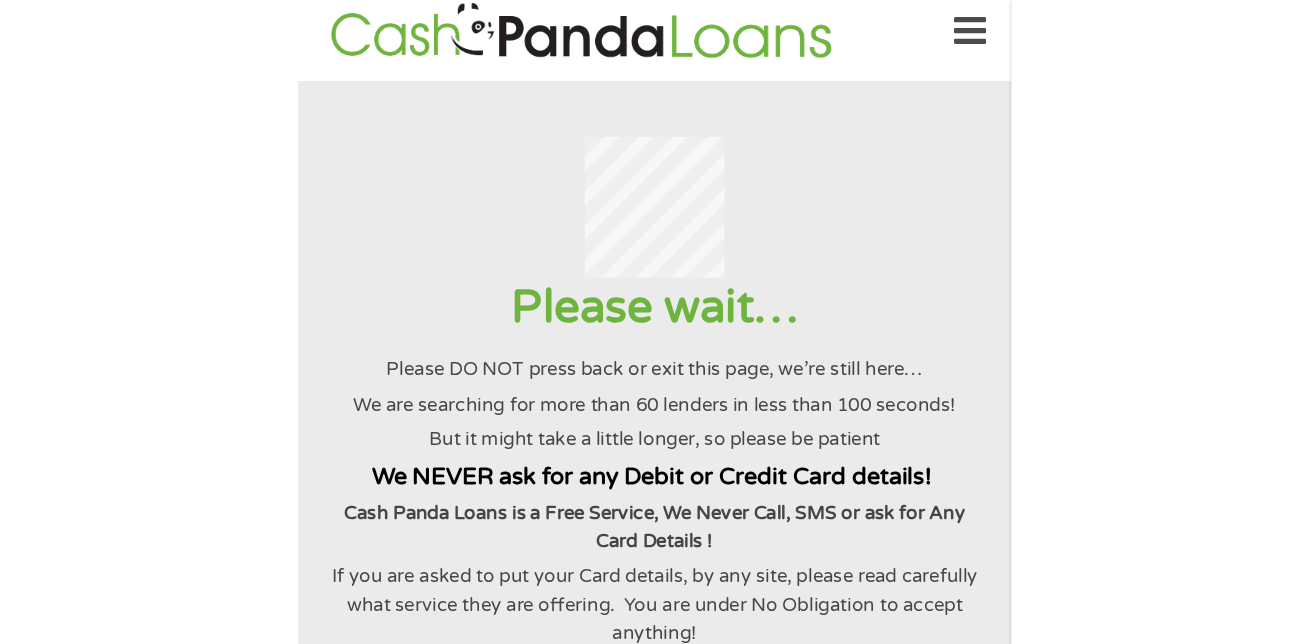 scroll, scrollTop: 0, scrollLeft: 0, axis: both 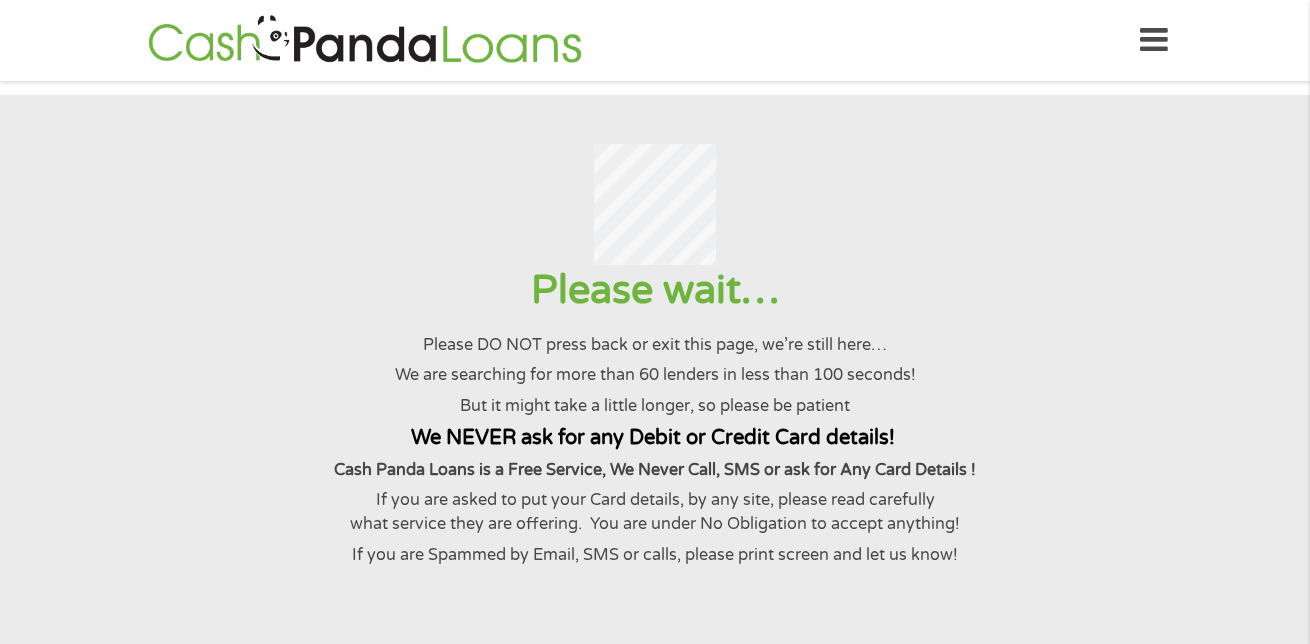 click on "Please wait…" at bounding box center [654, 290] 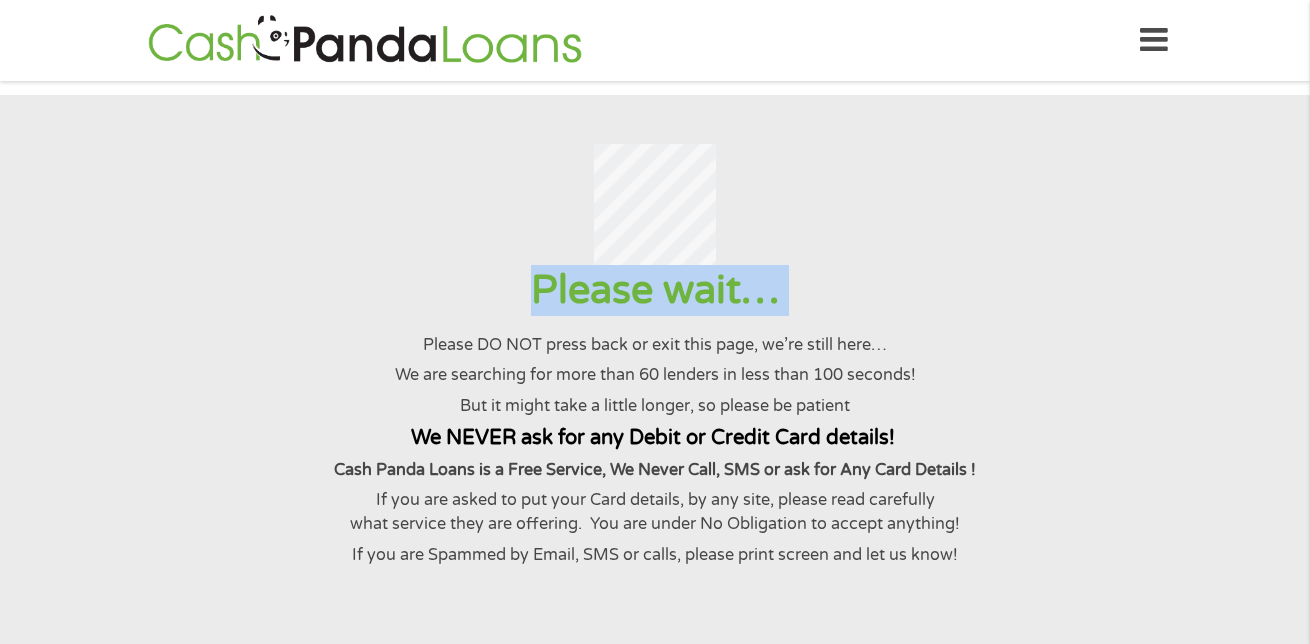 click on "Please wait…" at bounding box center [654, 290] 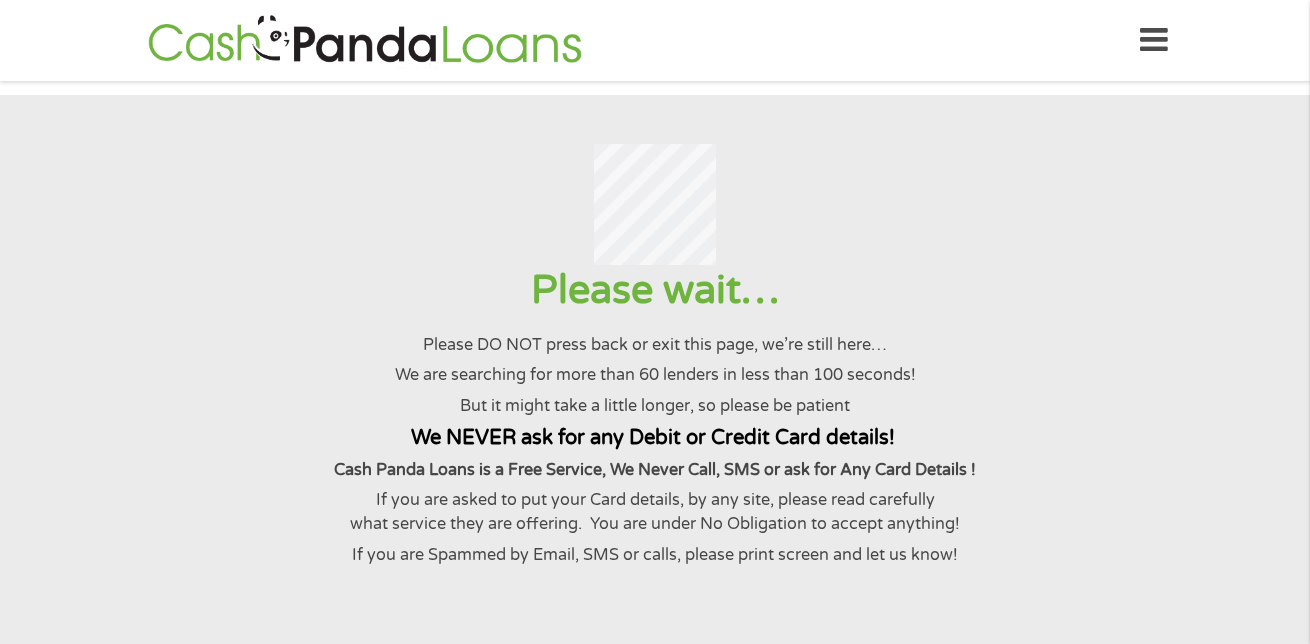 click on "Please wait…" at bounding box center [654, 290] 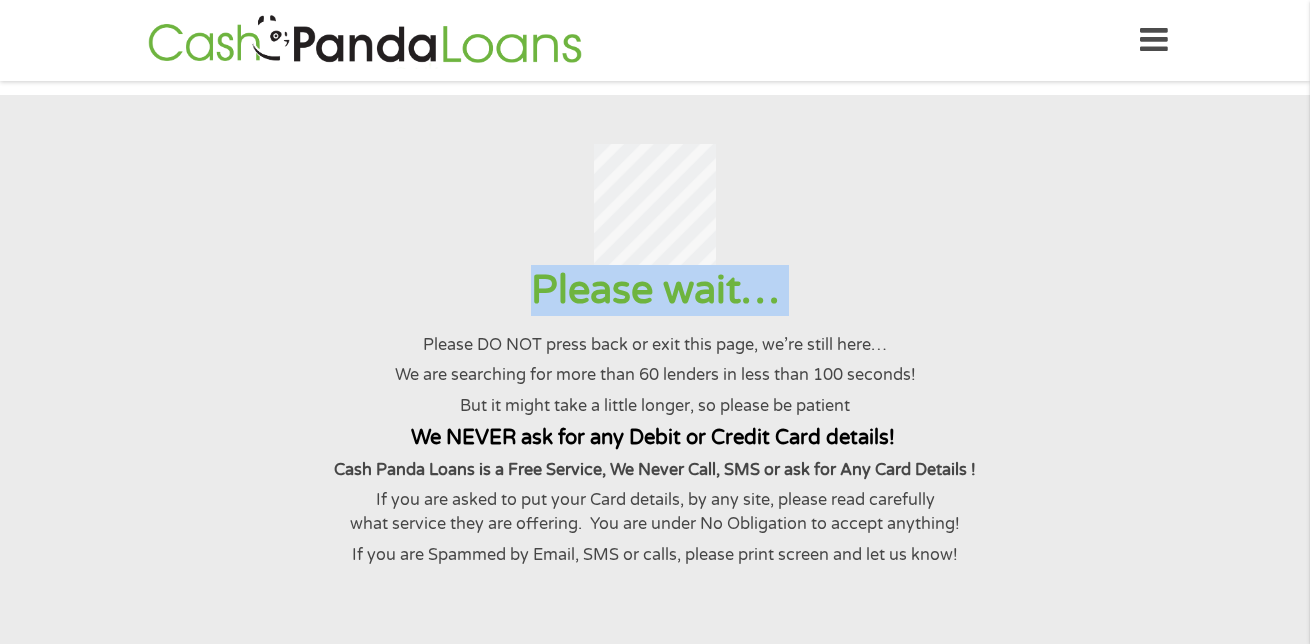 drag, startPoint x: 833, startPoint y: 292, endPoint x: 815, endPoint y: 296, distance: 18.439089 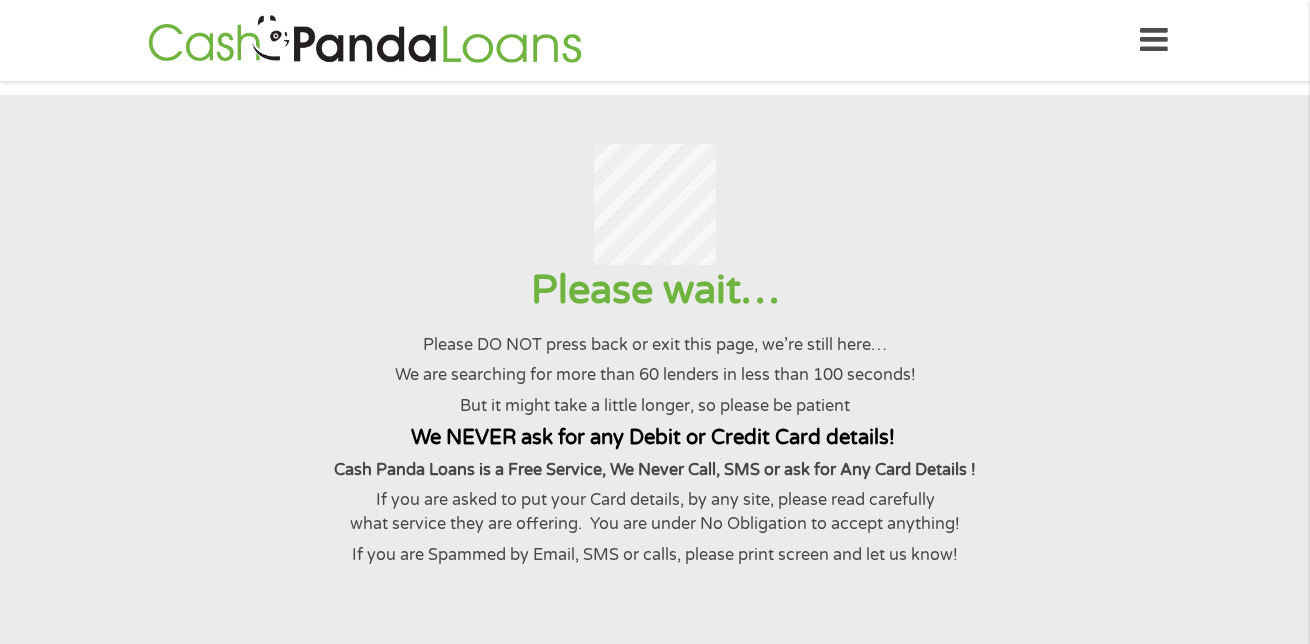 drag, startPoint x: 815, startPoint y: 296, endPoint x: 834, endPoint y: 293, distance: 19.235384 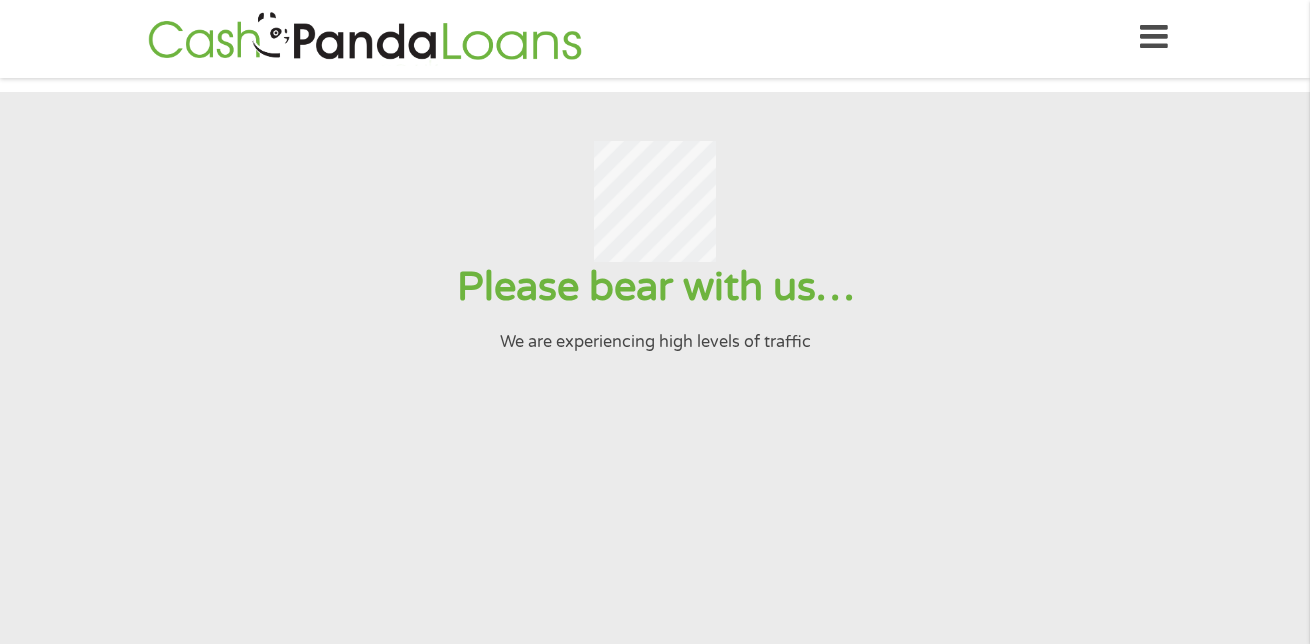 scroll, scrollTop: 0, scrollLeft: 0, axis: both 